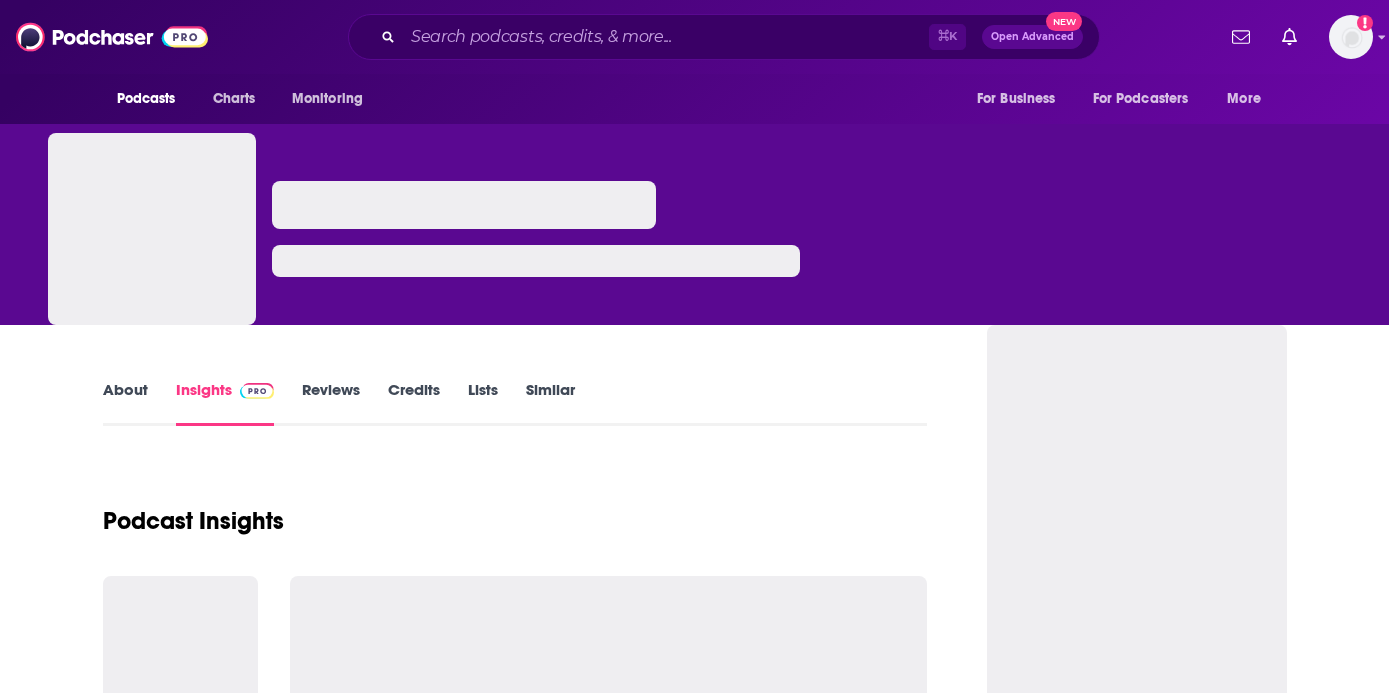 scroll, scrollTop: 0, scrollLeft: 0, axis: both 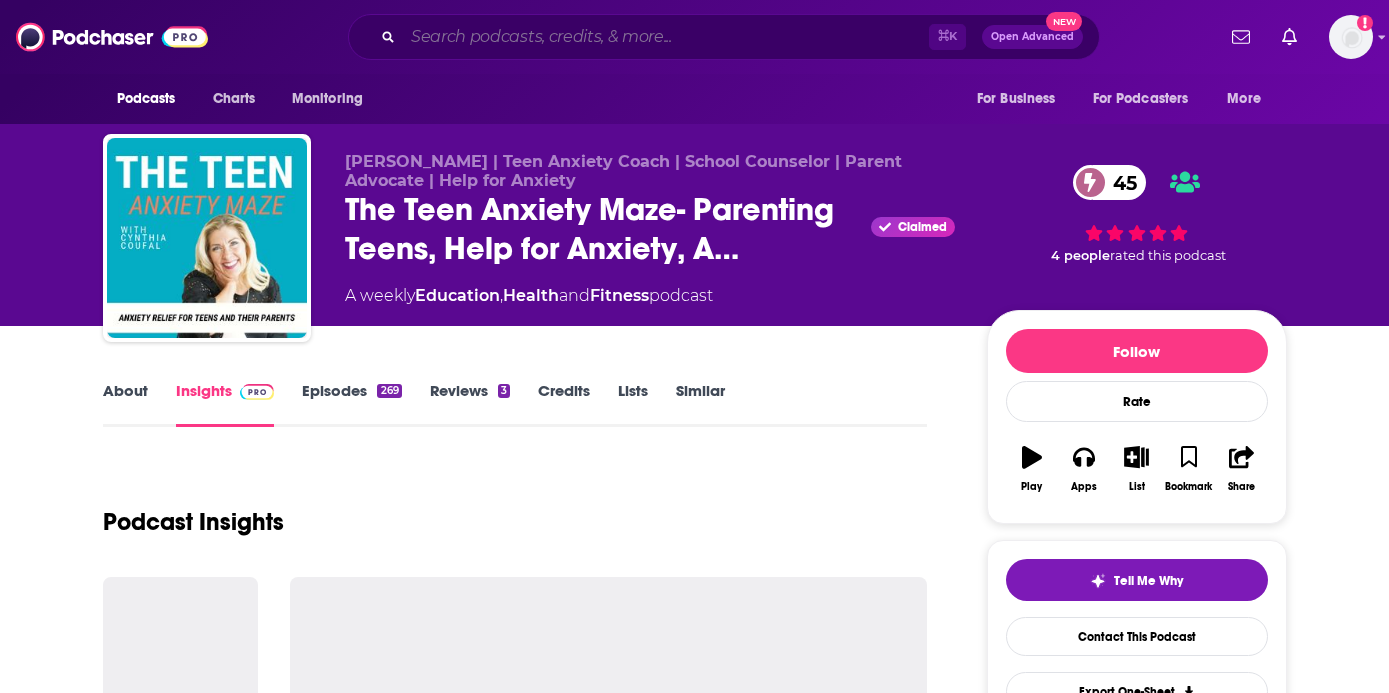 click at bounding box center [666, 37] 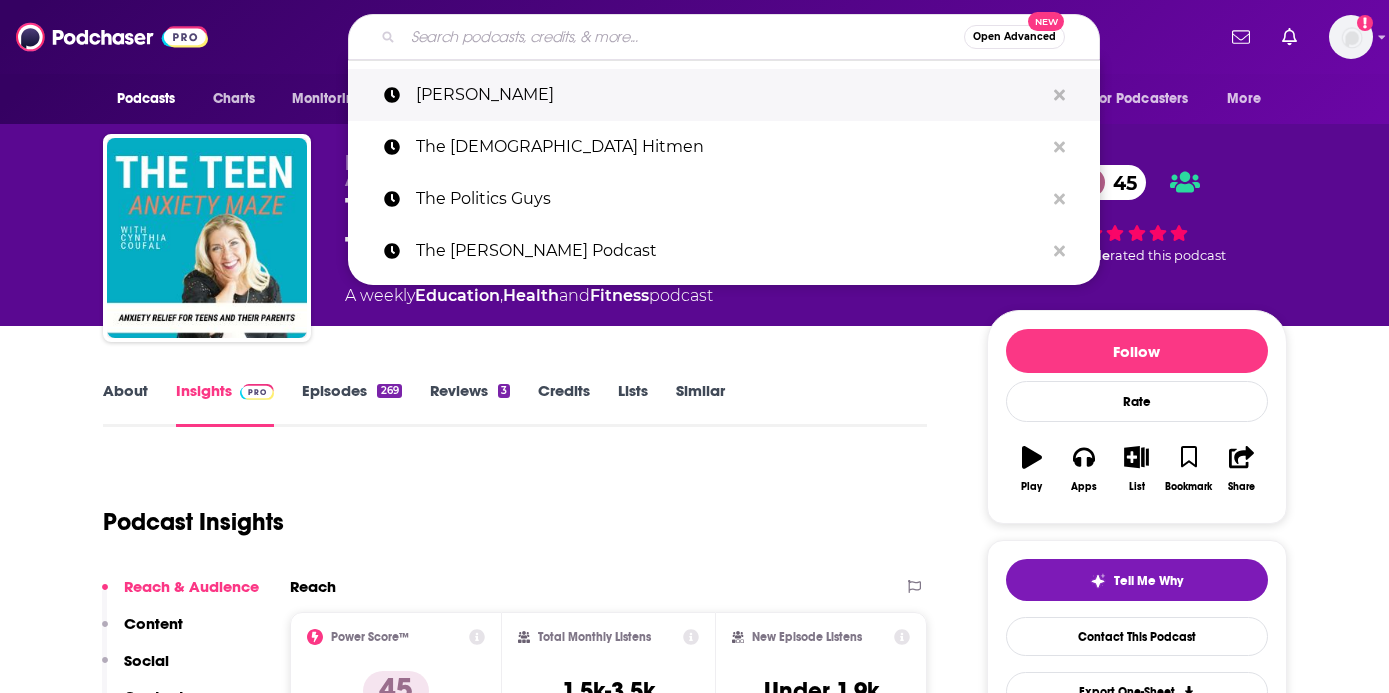 paste on "The Politics Guys" 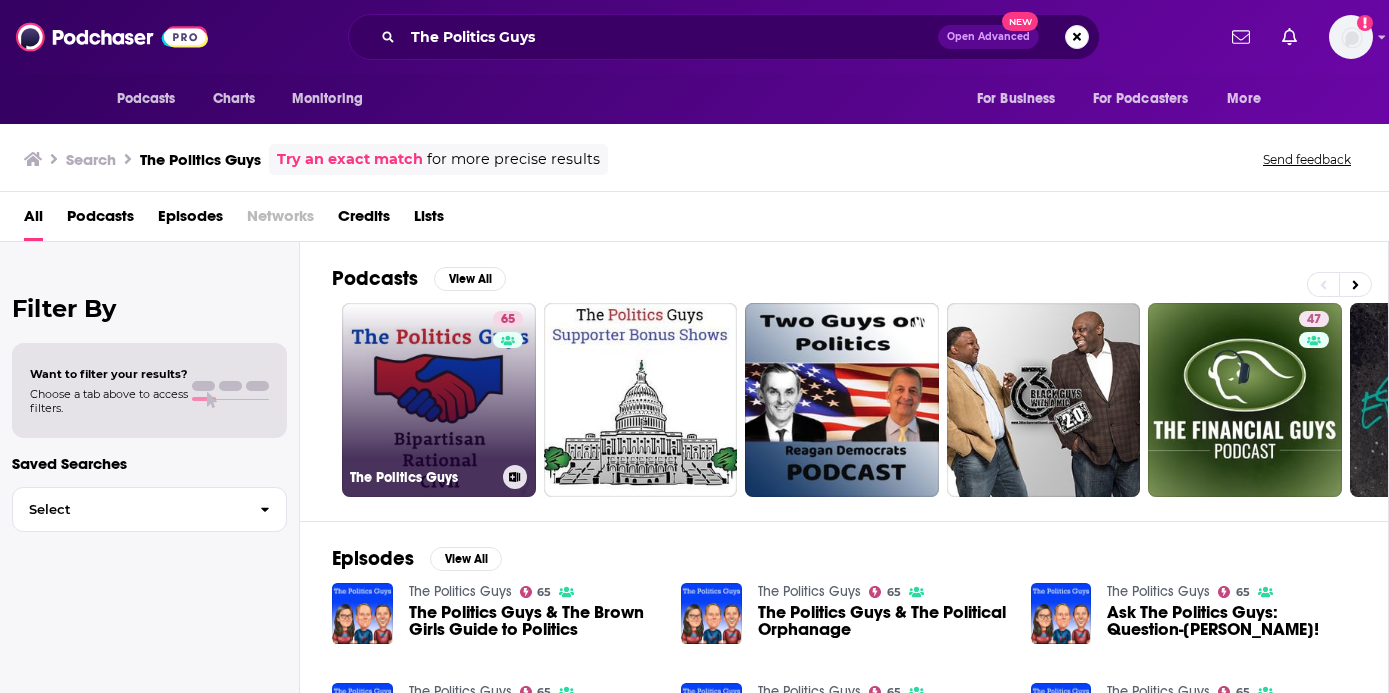 click on "65 The Politics Guys" at bounding box center [439, 400] 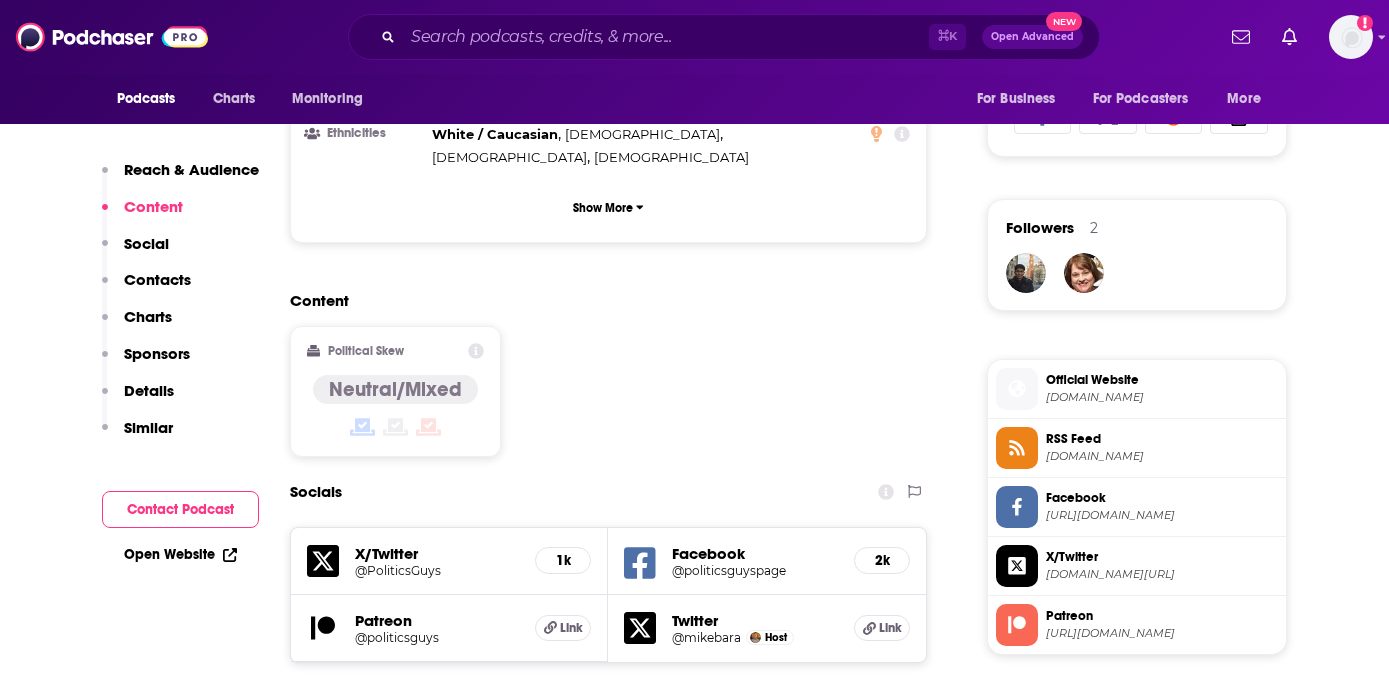 scroll, scrollTop: 1343, scrollLeft: 0, axis: vertical 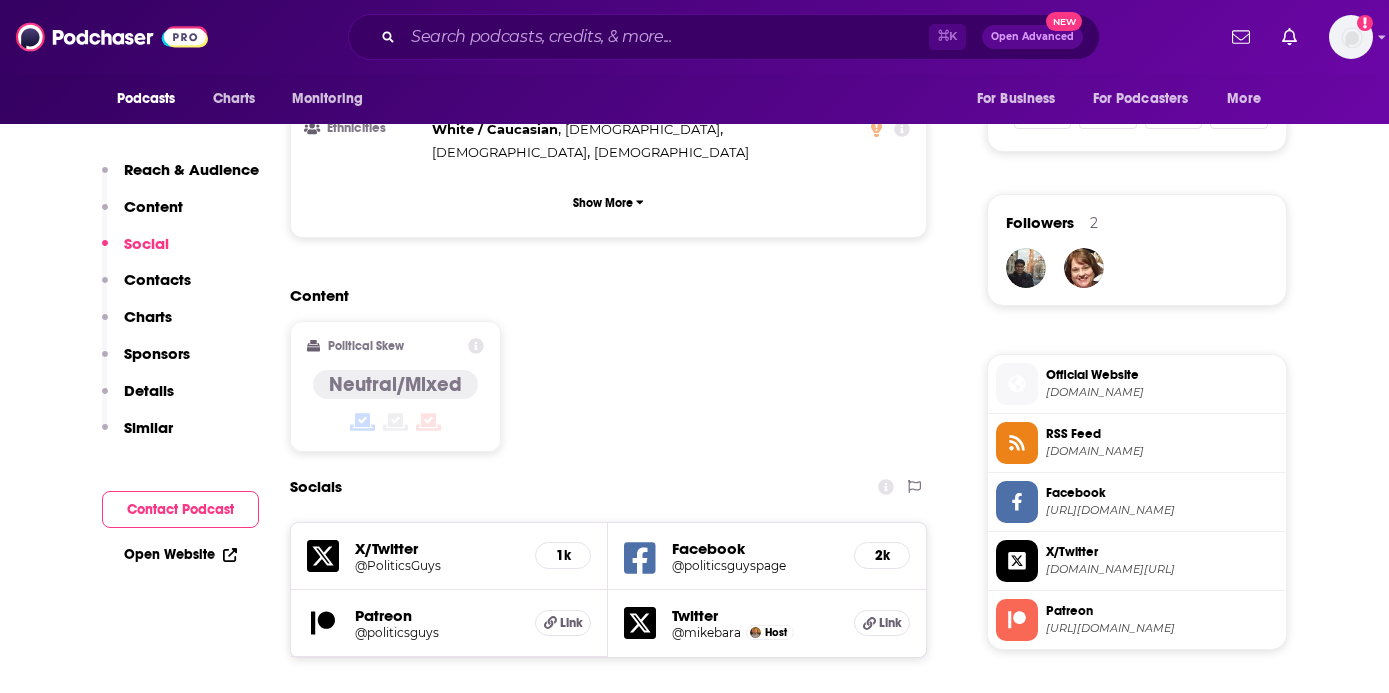 click on "politicsguys.com" at bounding box center (1162, 392) 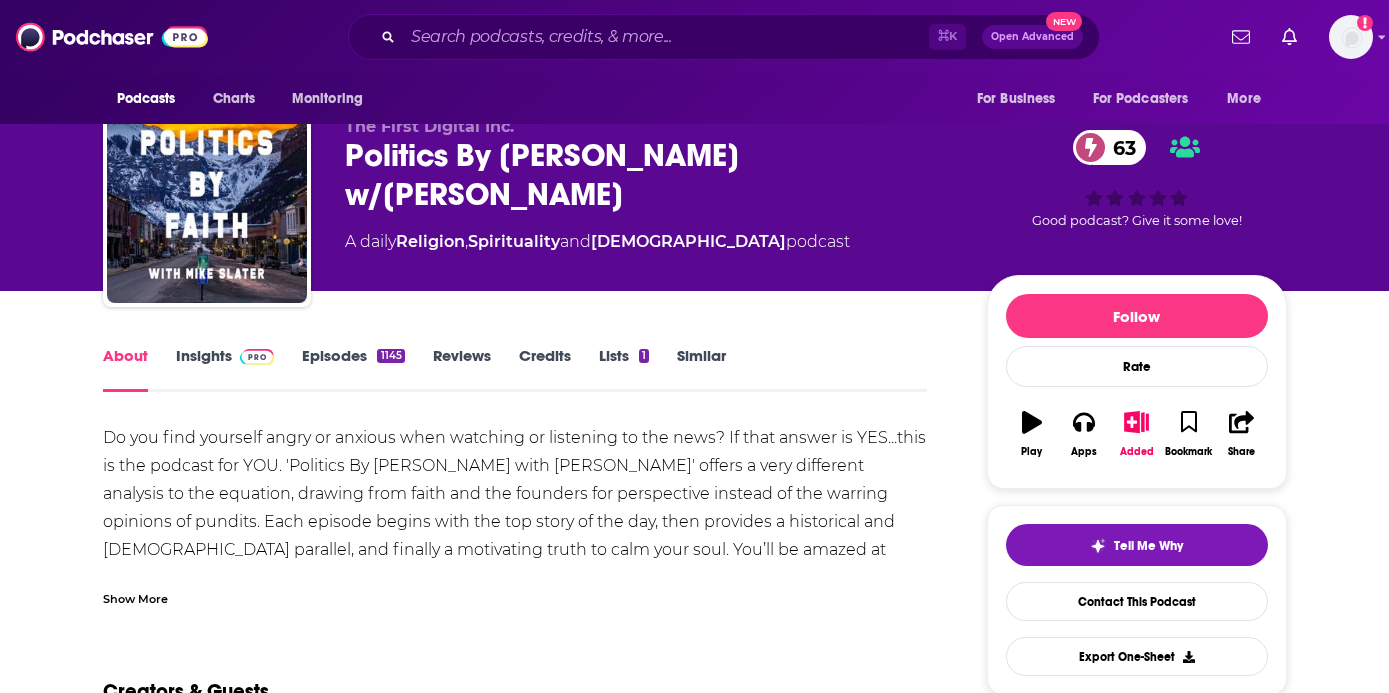 scroll, scrollTop: 33, scrollLeft: 0, axis: vertical 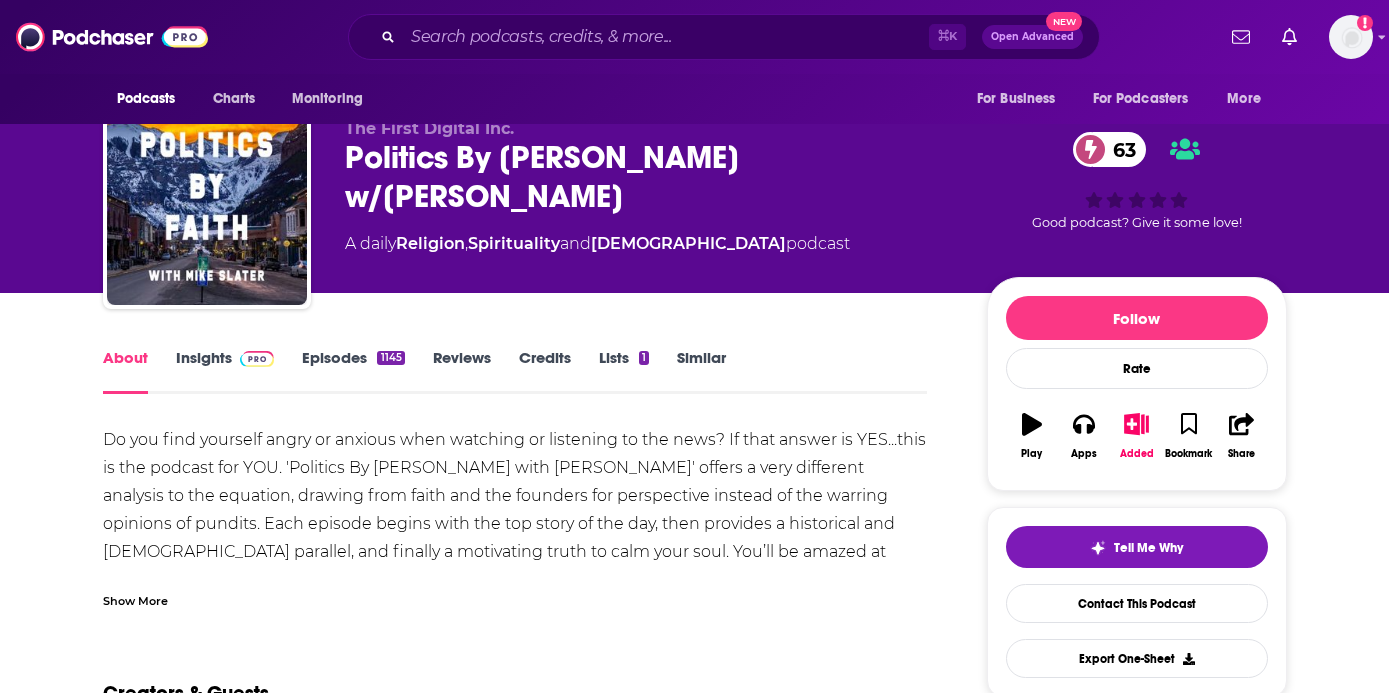 click at bounding box center [257, 359] 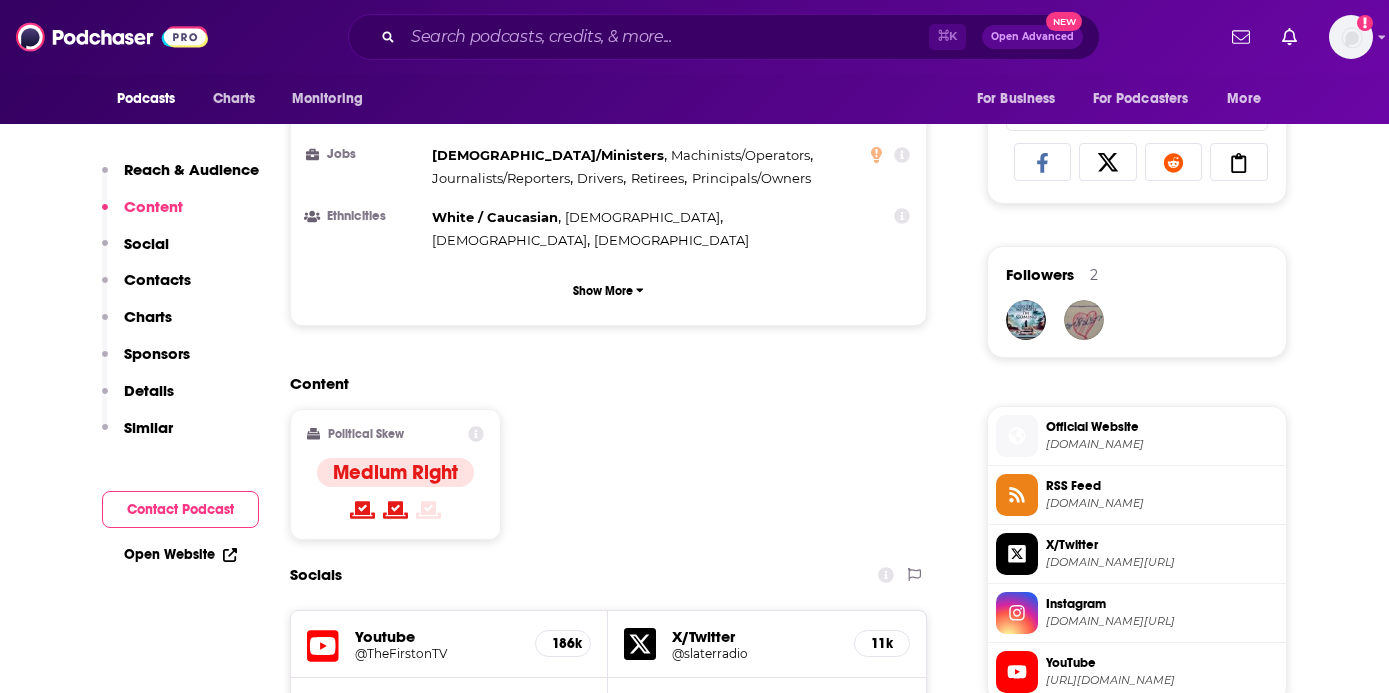 scroll, scrollTop: 1292, scrollLeft: 0, axis: vertical 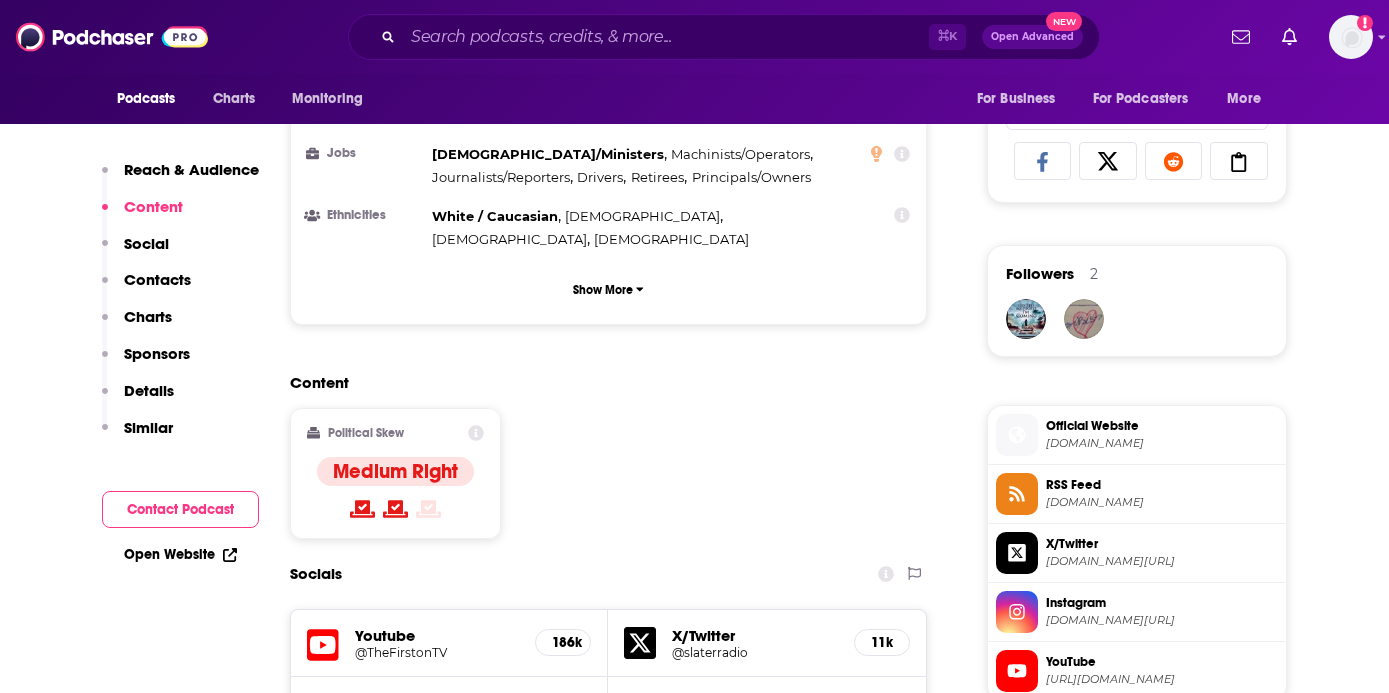click on "thefirsttv.com" at bounding box center (1162, 443) 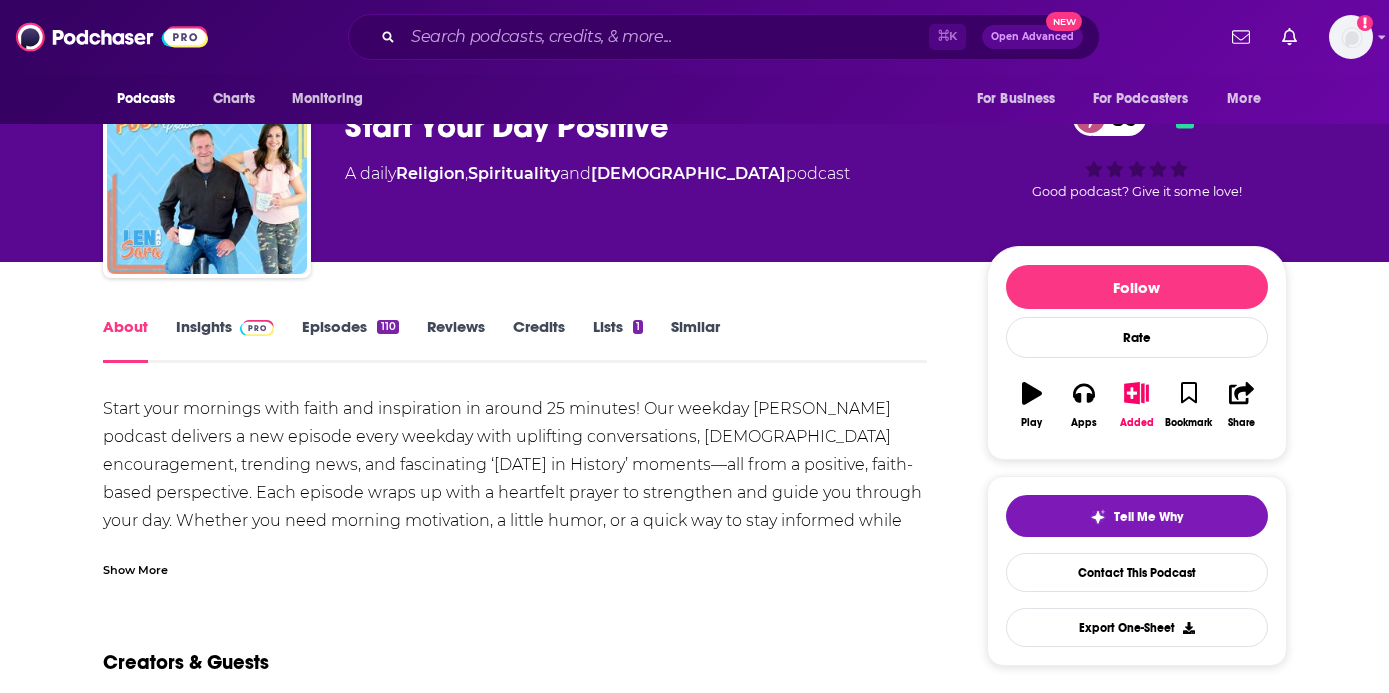scroll, scrollTop: 65, scrollLeft: 0, axis: vertical 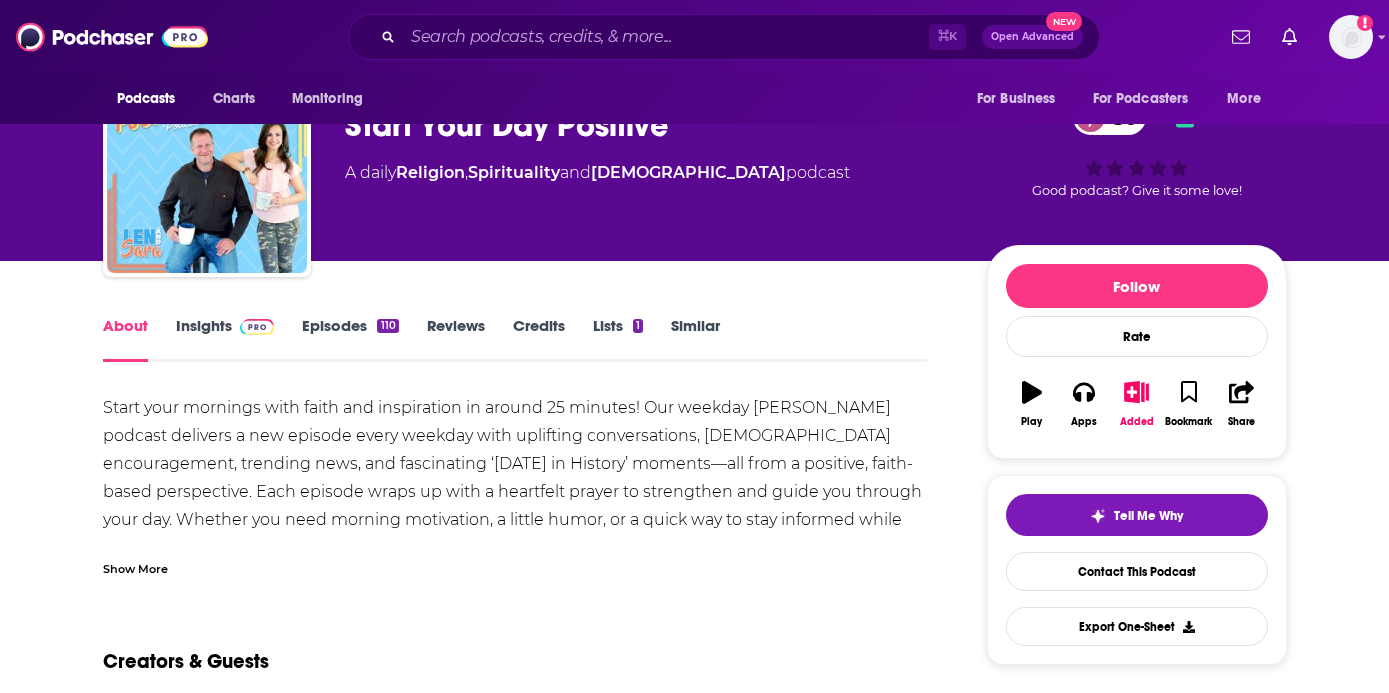 click on "Insights" at bounding box center [225, 339] 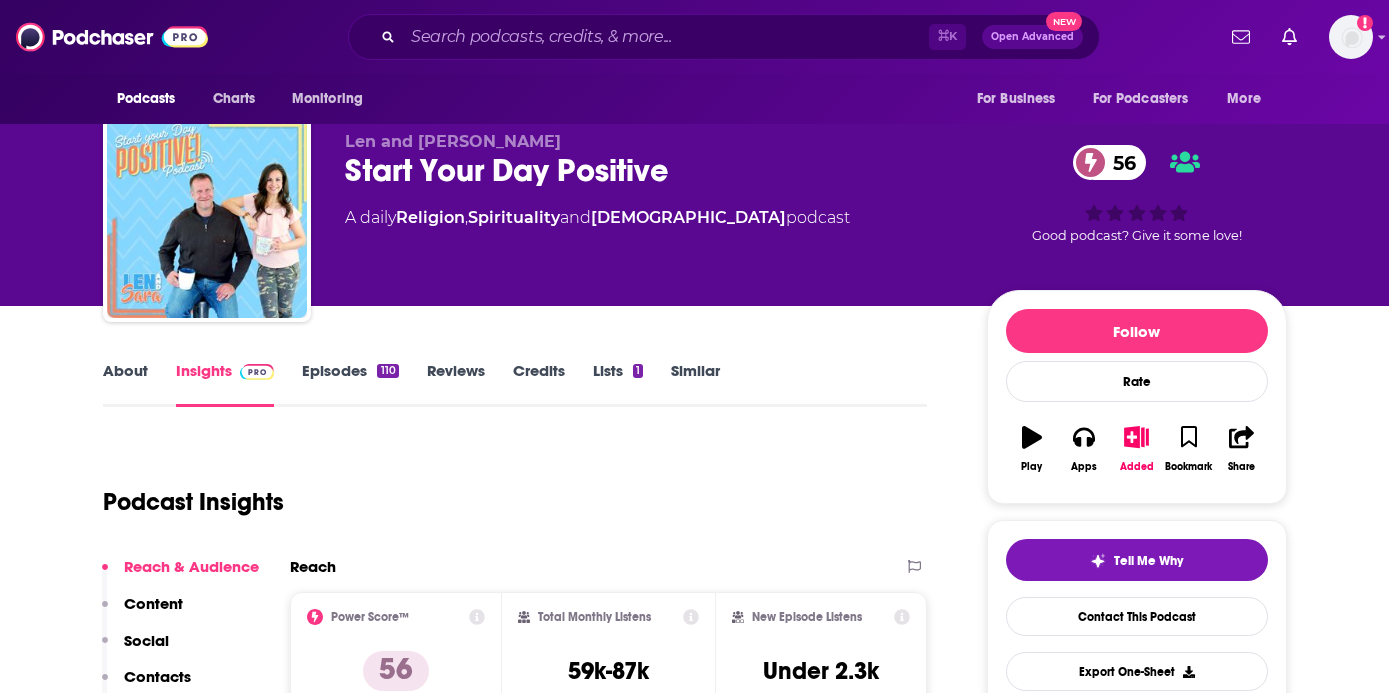 scroll, scrollTop: 0, scrollLeft: 0, axis: both 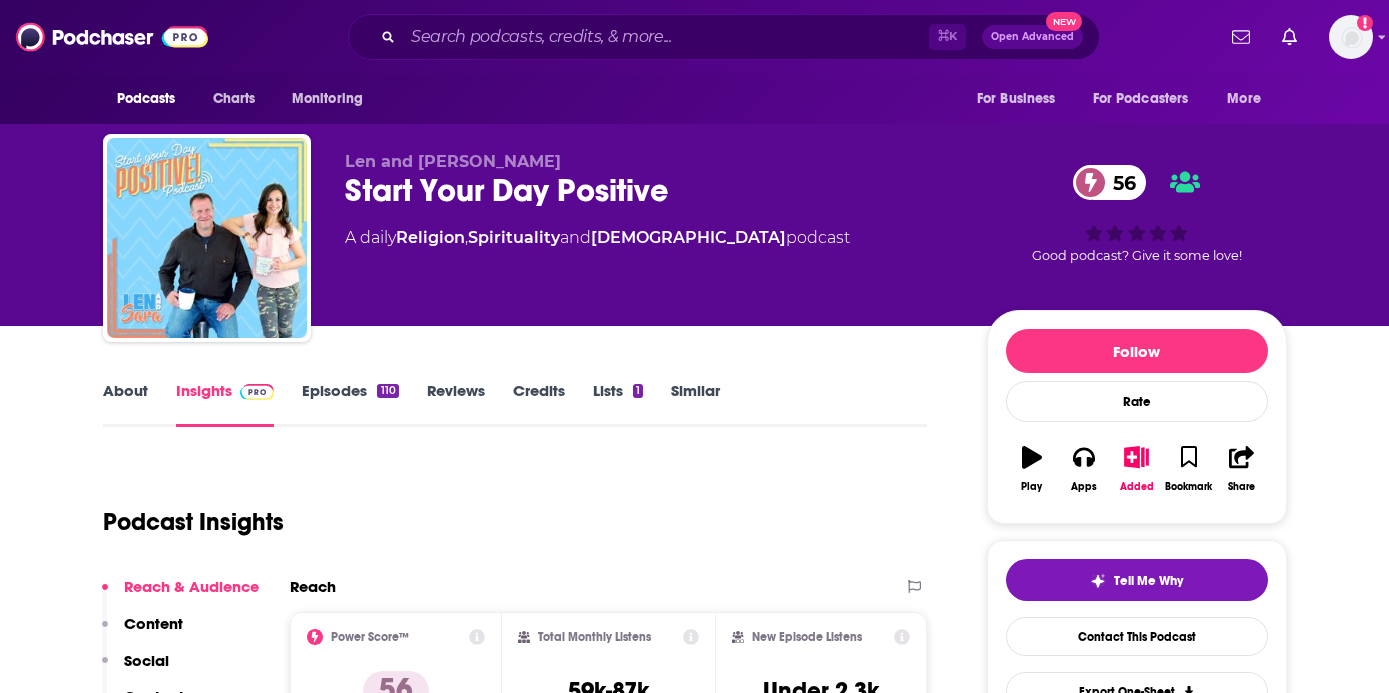 click on "About" at bounding box center [125, 404] 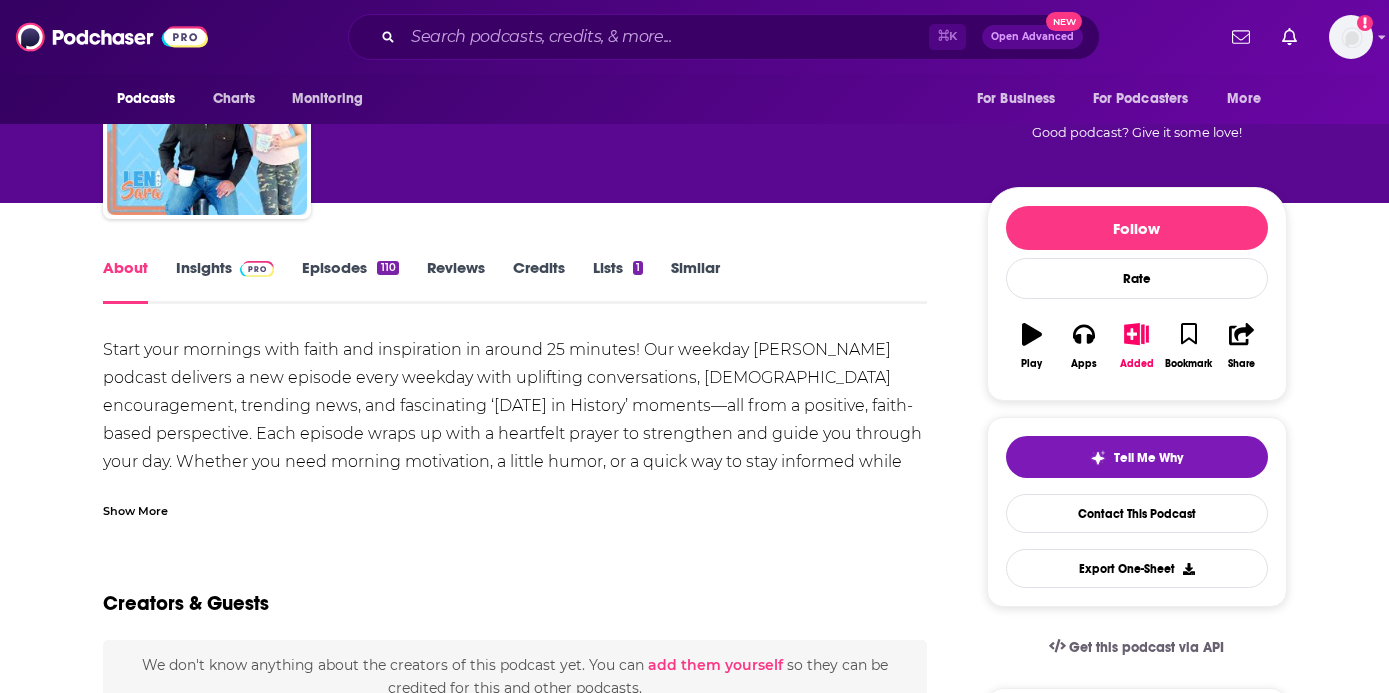 scroll, scrollTop: 127, scrollLeft: 0, axis: vertical 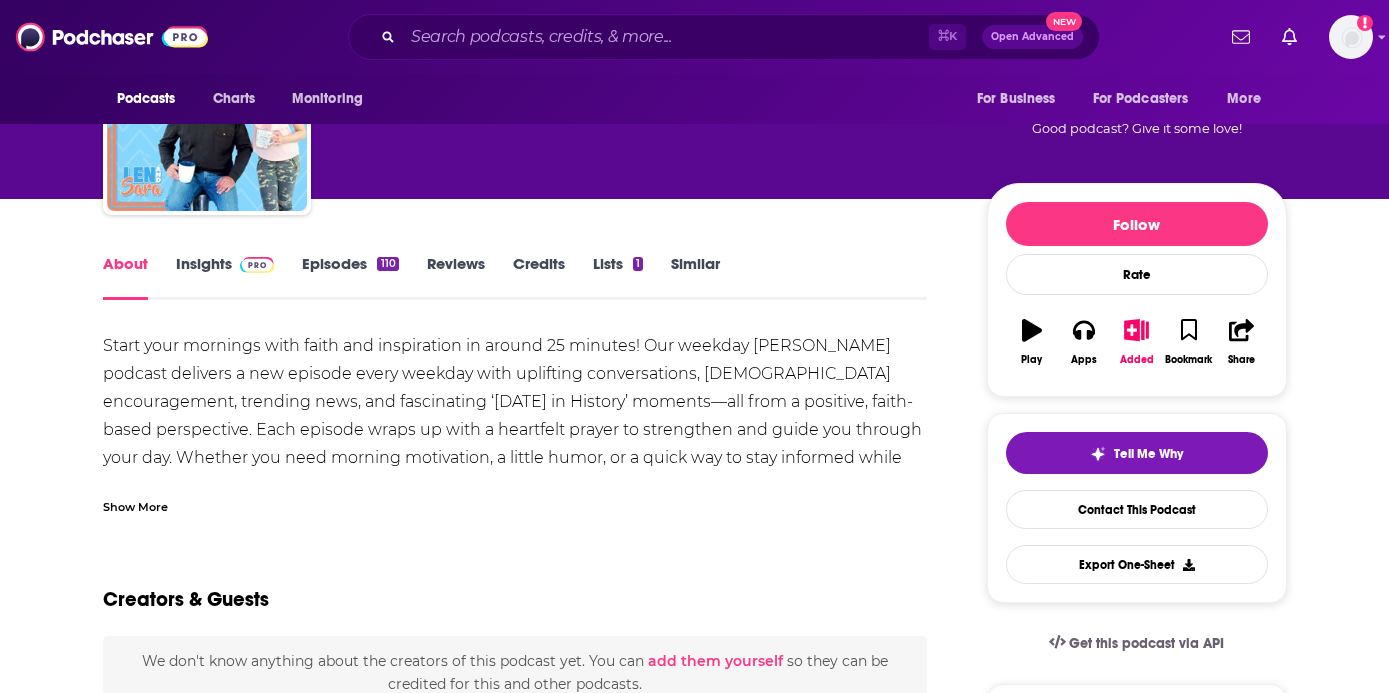 click on "Show More" at bounding box center (135, 505) 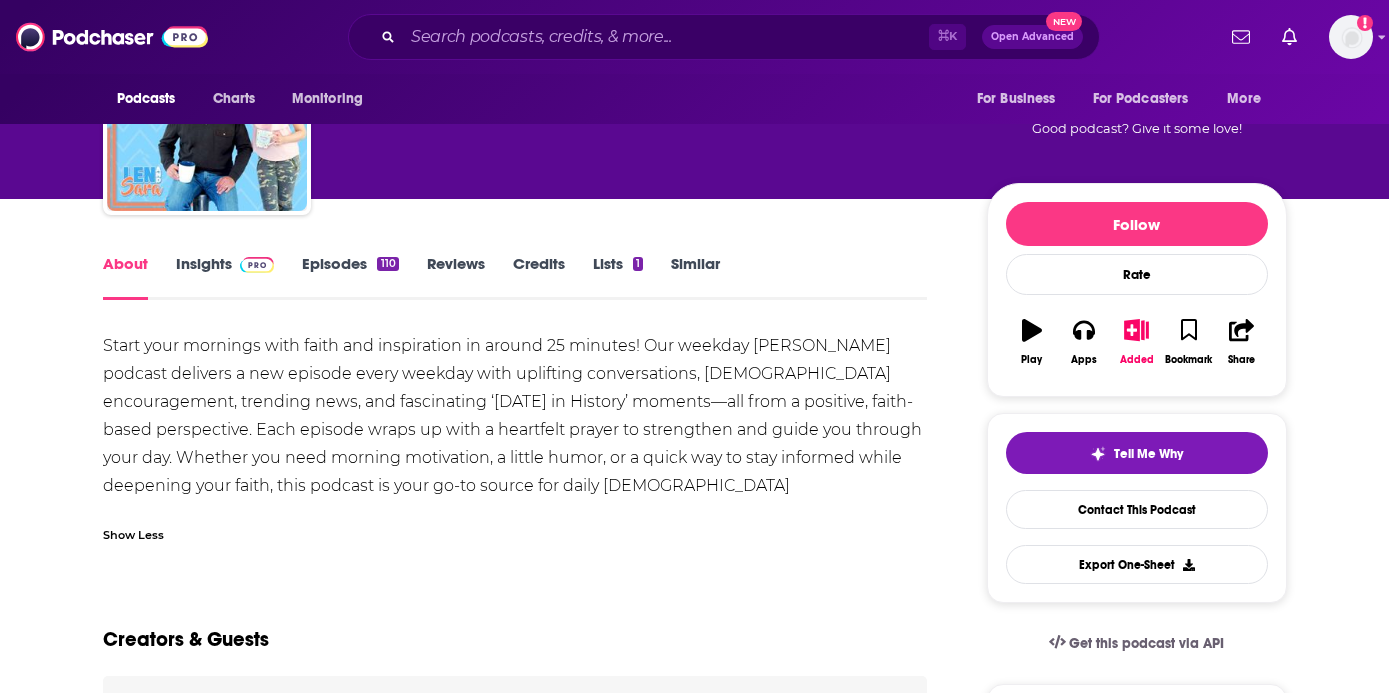 click on "Episodes 110" at bounding box center [350, 277] 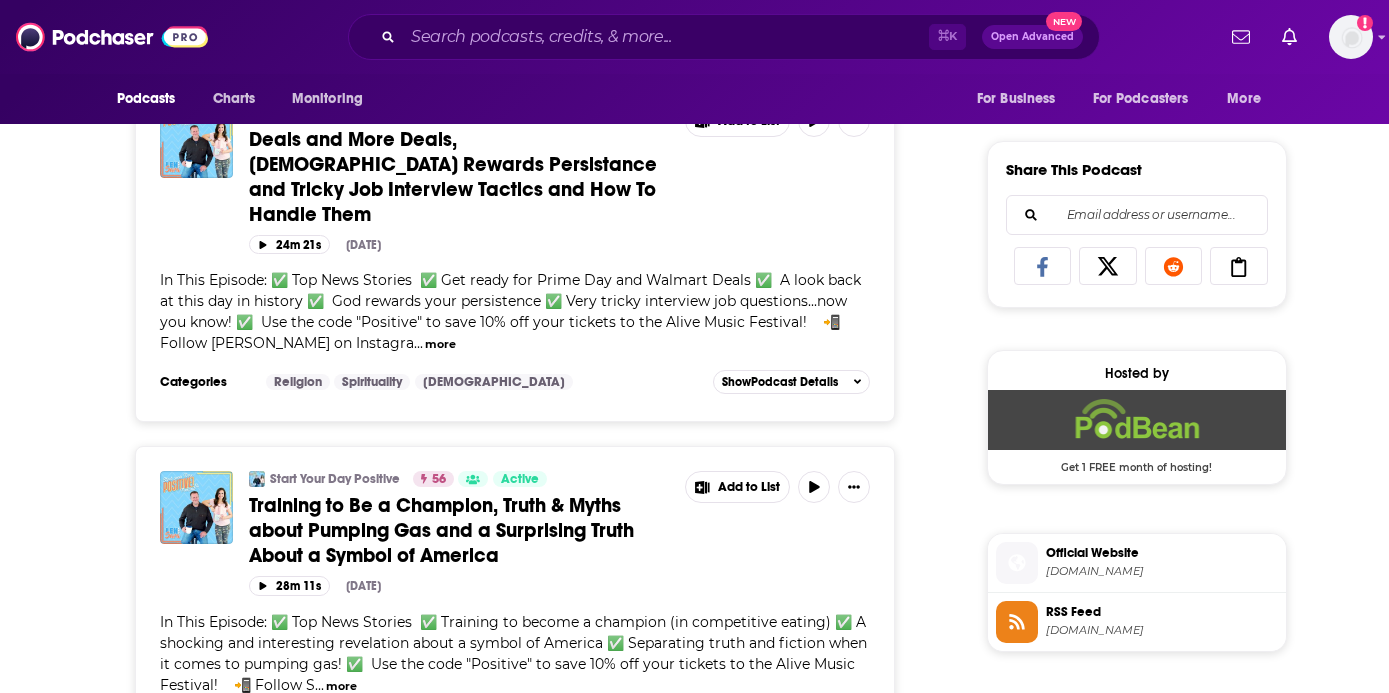 scroll, scrollTop: 1194, scrollLeft: 0, axis: vertical 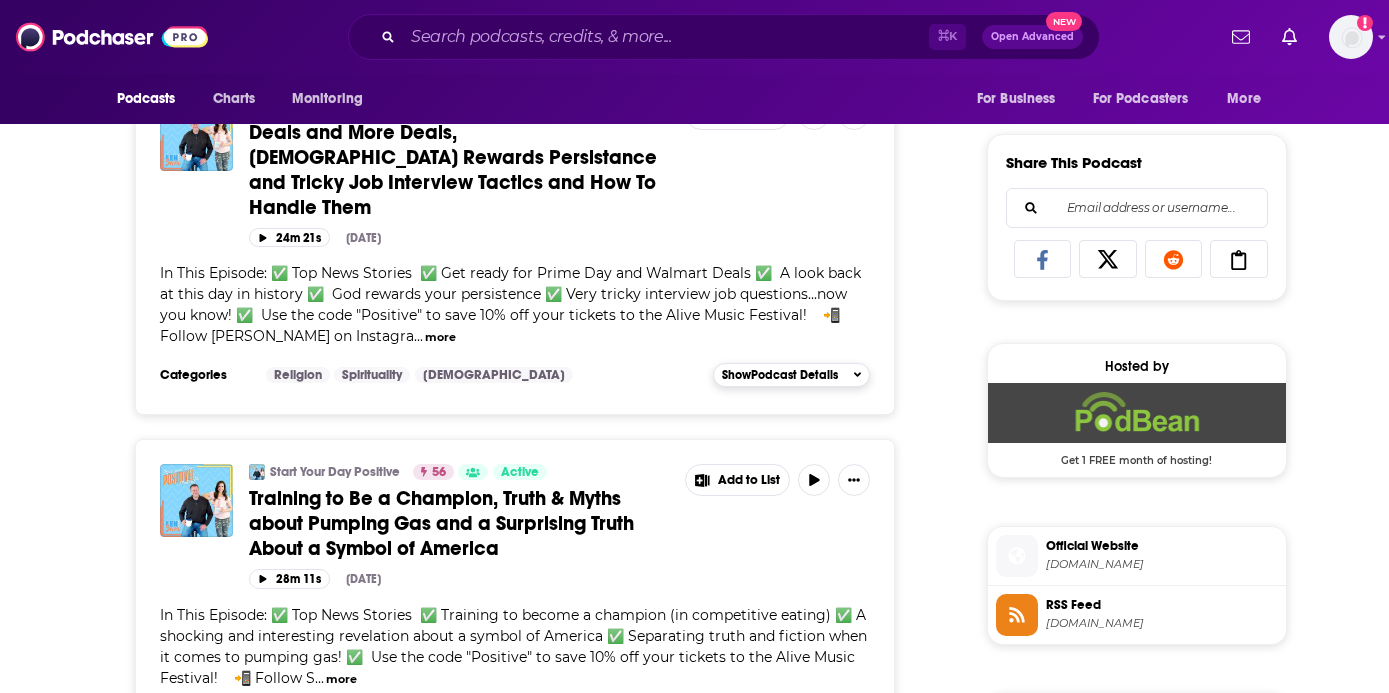 click on "Show  Podcast Details" at bounding box center [780, 375] 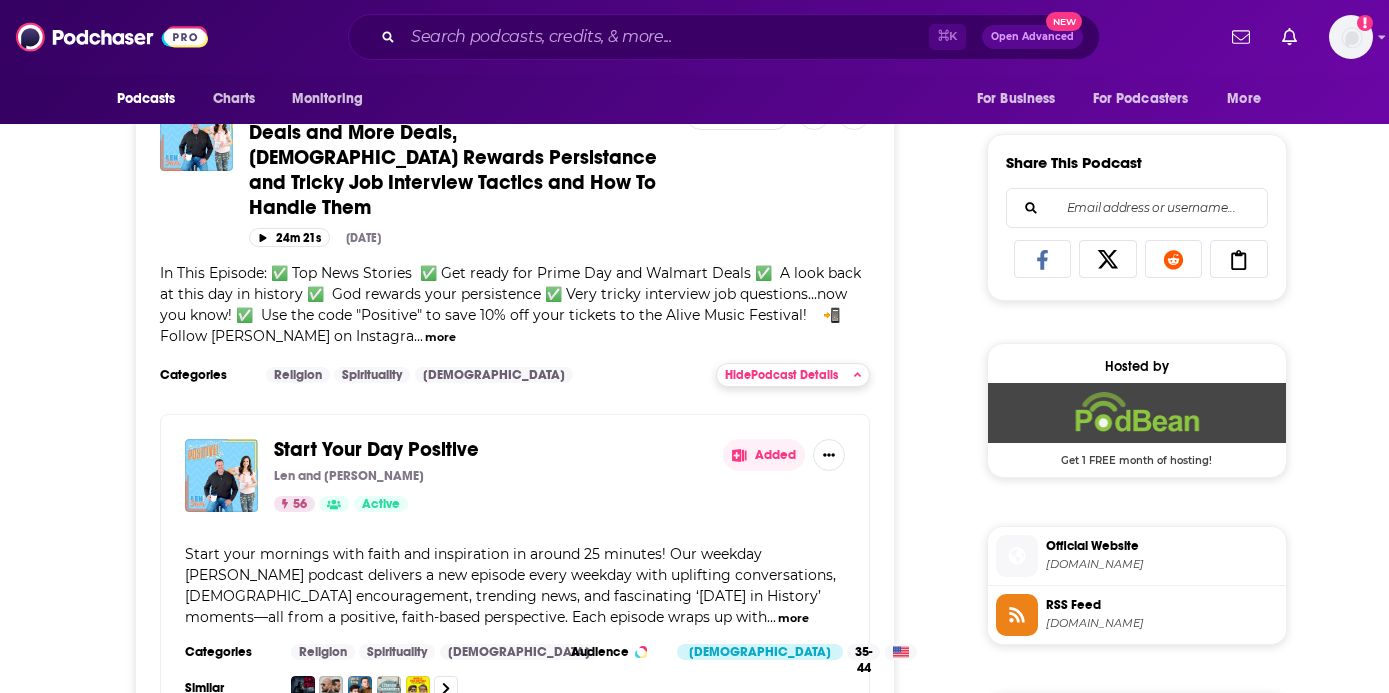 click on "Hide  Podcast Details" at bounding box center (781, 375) 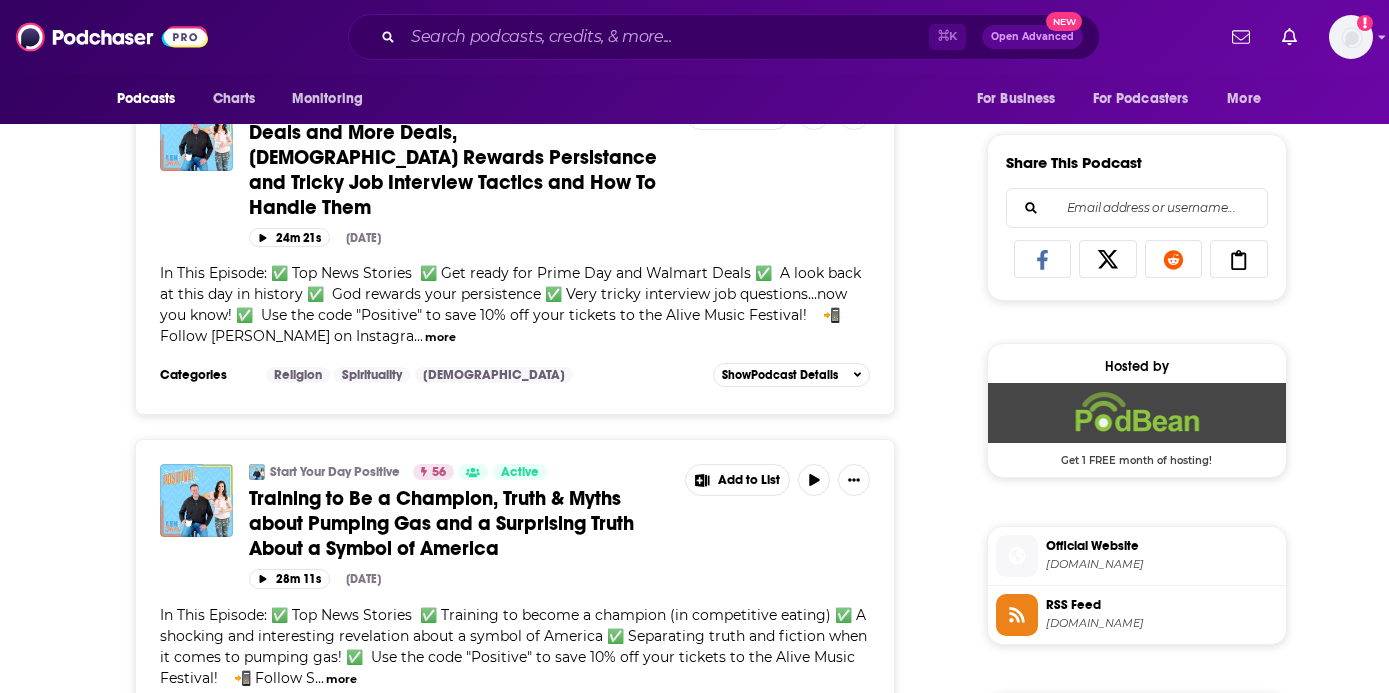 click on "more" at bounding box center [440, 337] 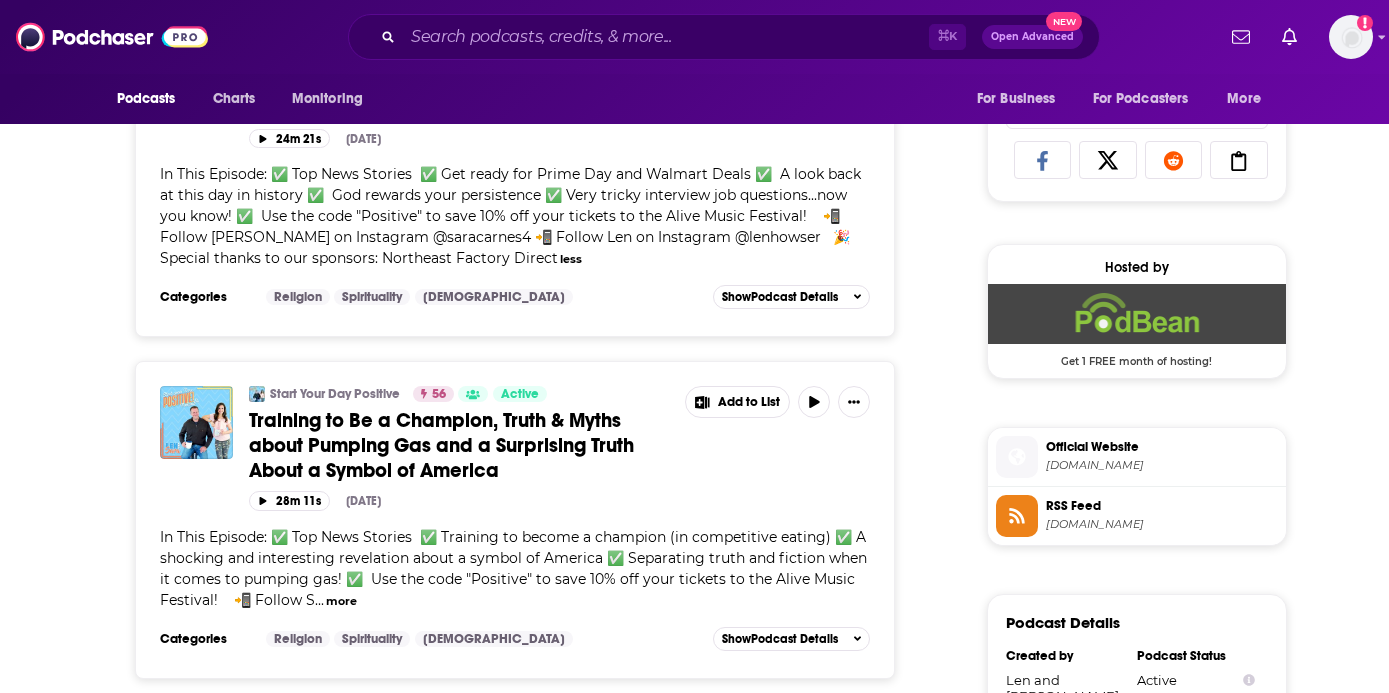 scroll, scrollTop: 1296, scrollLeft: 0, axis: vertical 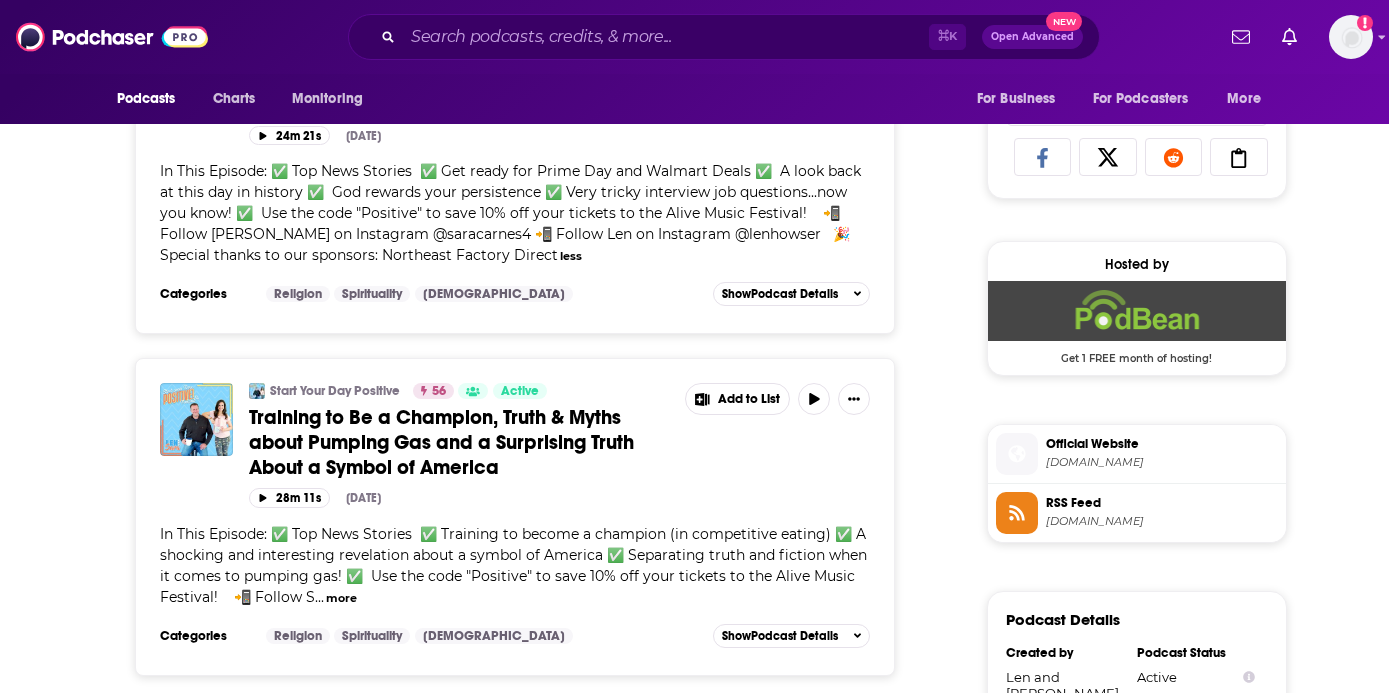 click on "startyourdaypositive.podbean.com" at bounding box center (1162, 462) 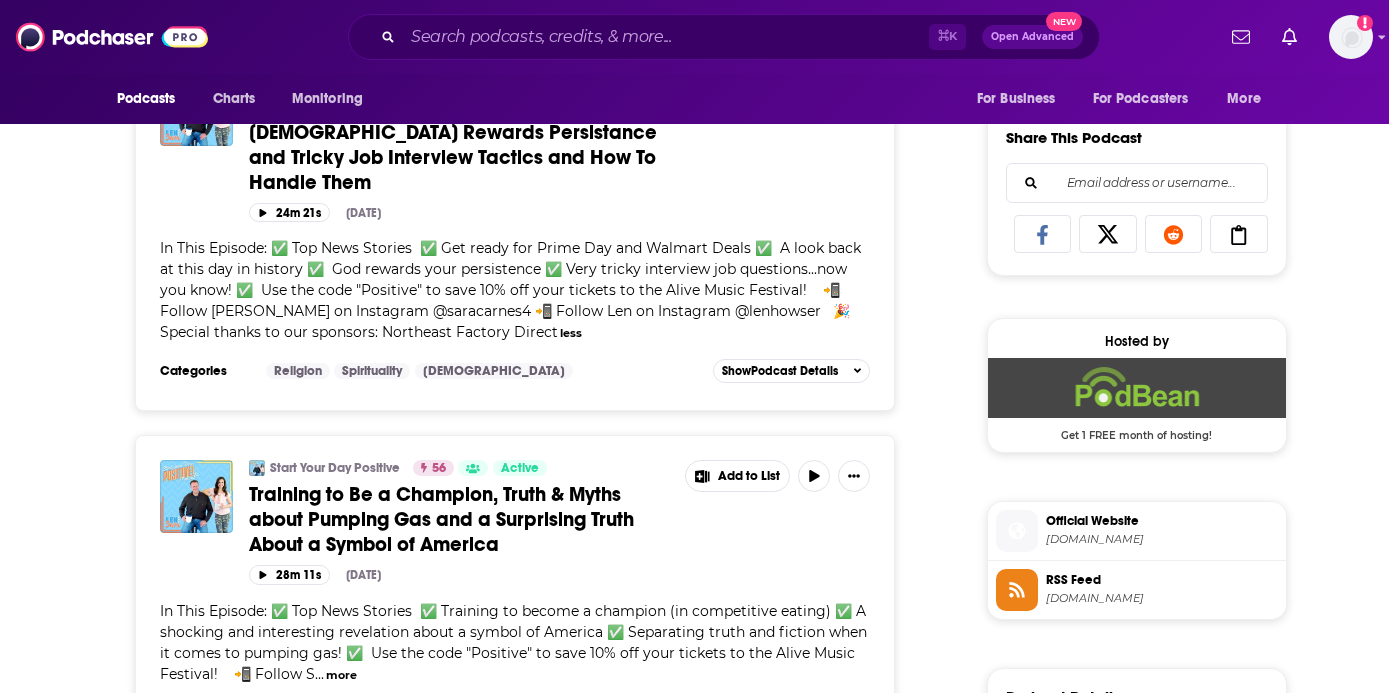 scroll, scrollTop: 1181, scrollLeft: 0, axis: vertical 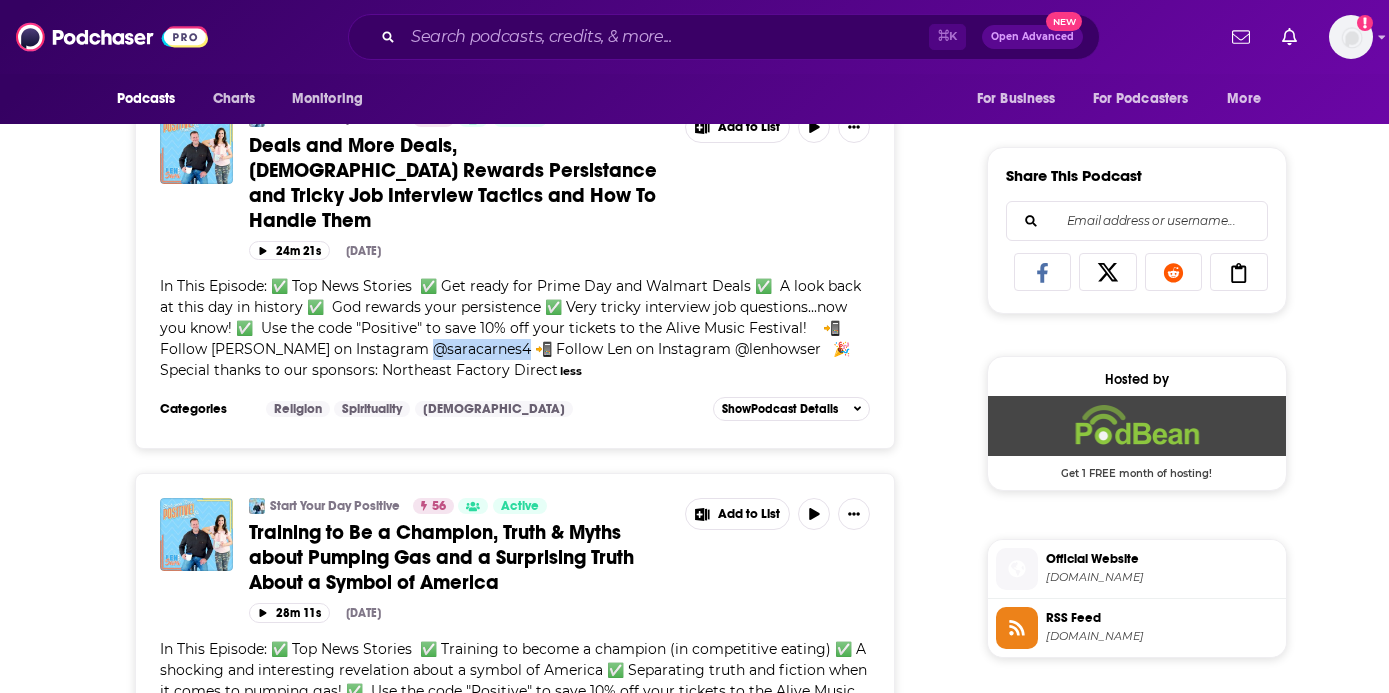 drag, startPoint x: 391, startPoint y: 297, endPoint x: 293, endPoint y: 295, distance: 98.02041 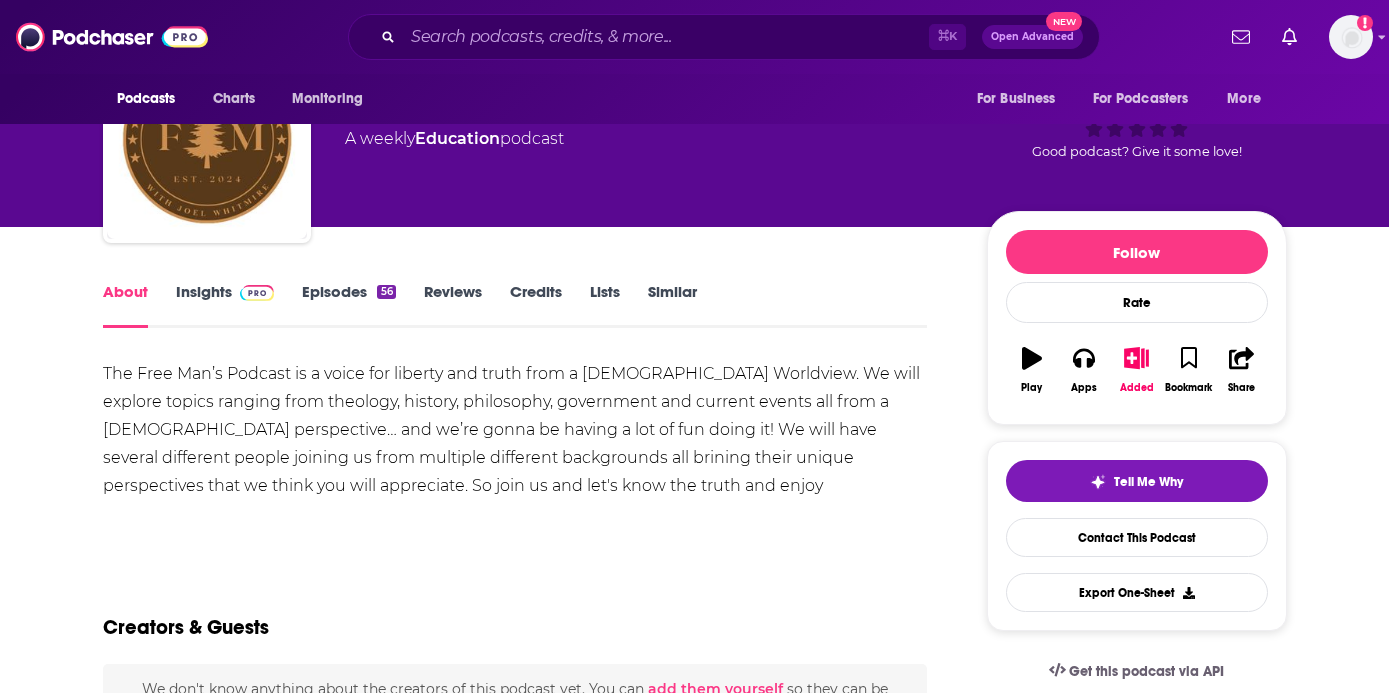 scroll, scrollTop: 100, scrollLeft: 0, axis: vertical 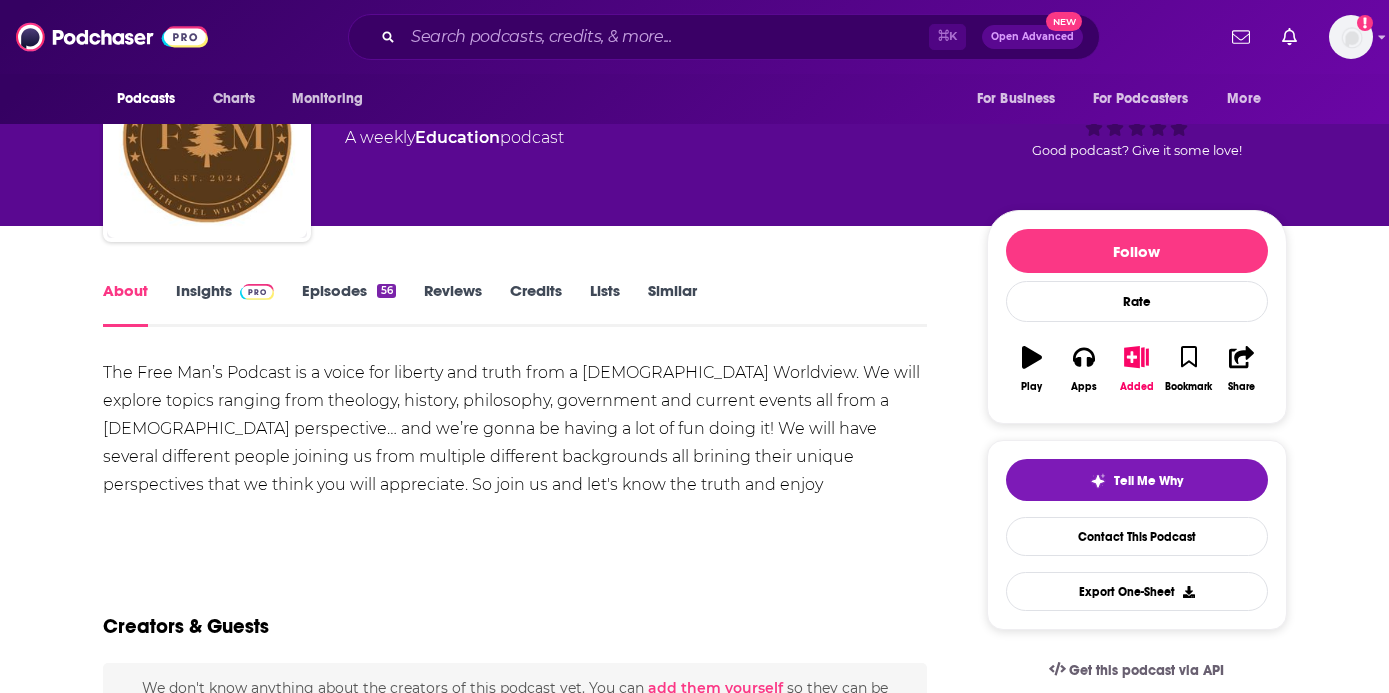 click on "Episodes 56" at bounding box center [348, 304] 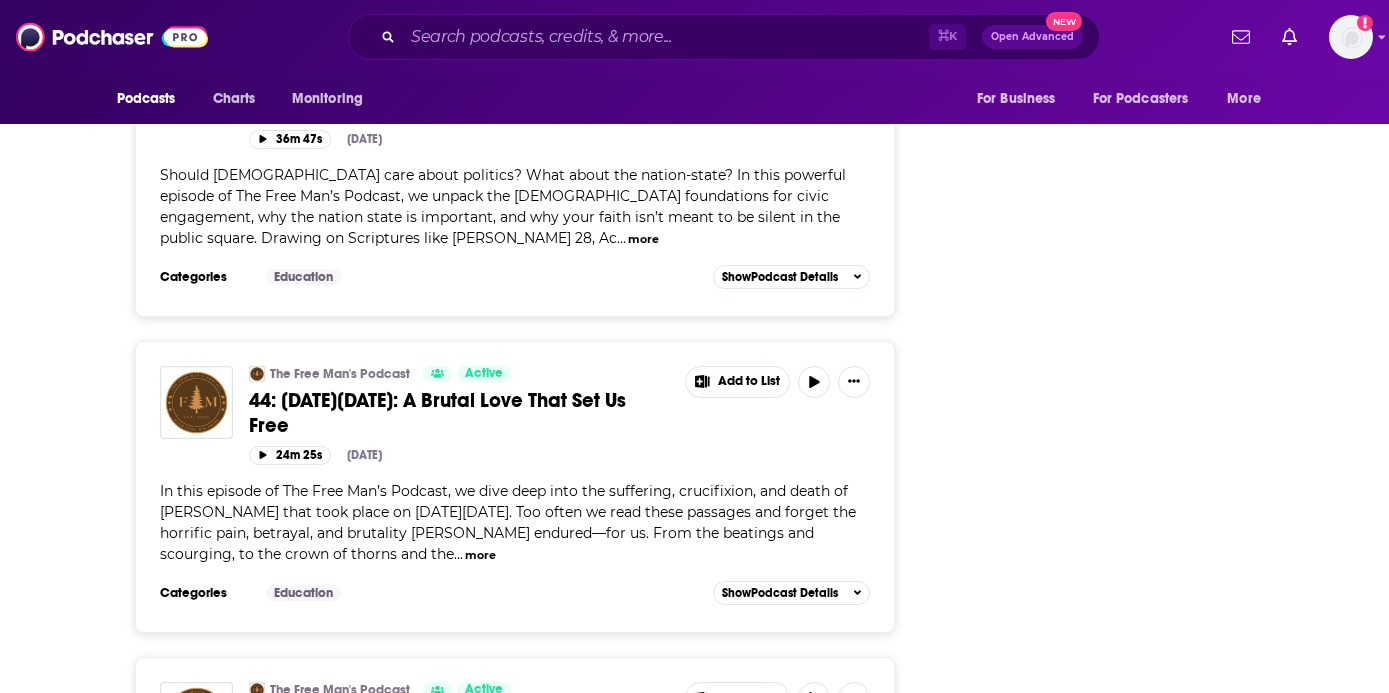 scroll, scrollTop: 3687, scrollLeft: 0, axis: vertical 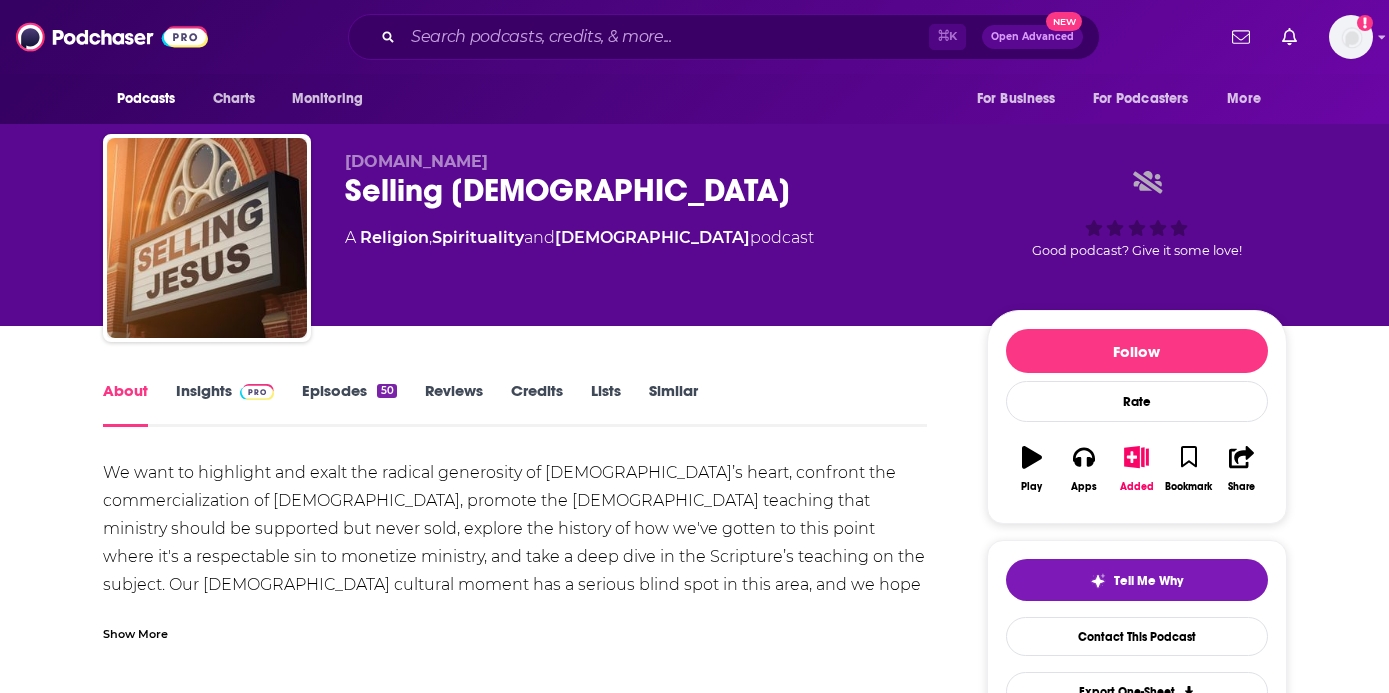 click on "Show More" at bounding box center (135, 632) 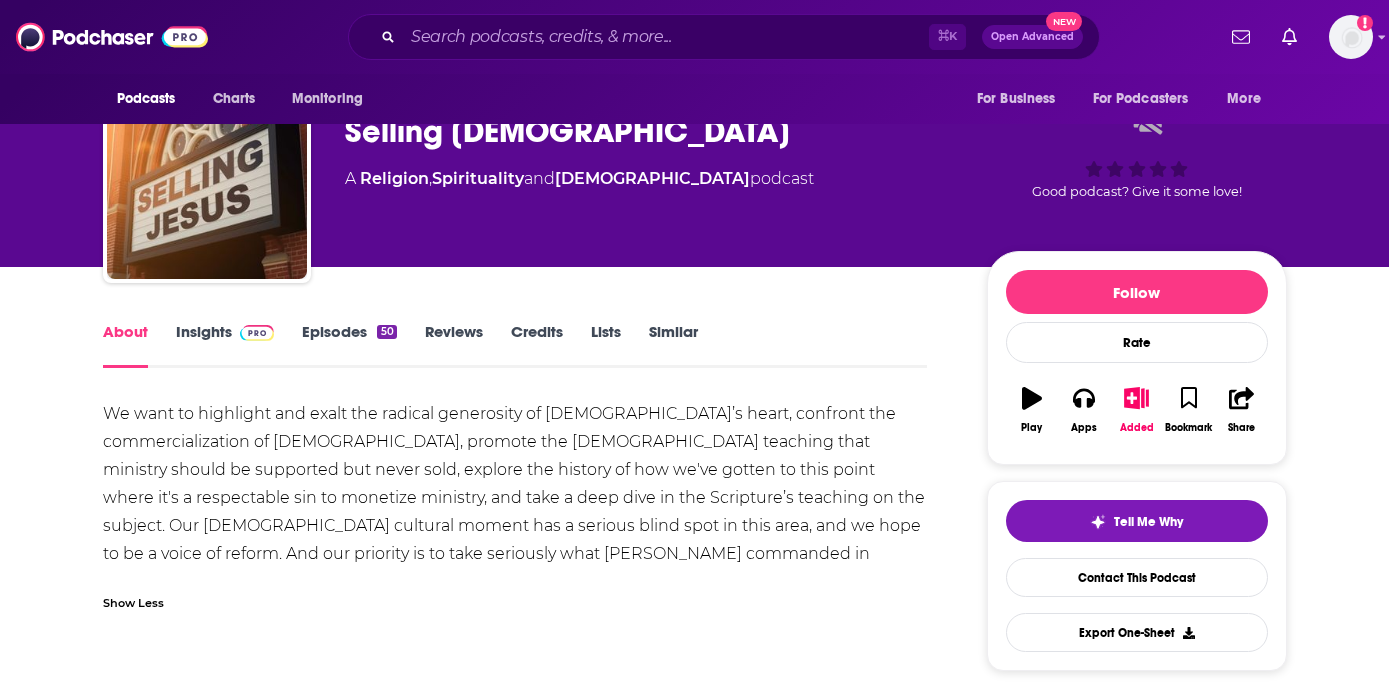 scroll, scrollTop: 63, scrollLeft: 0, axis: vertical 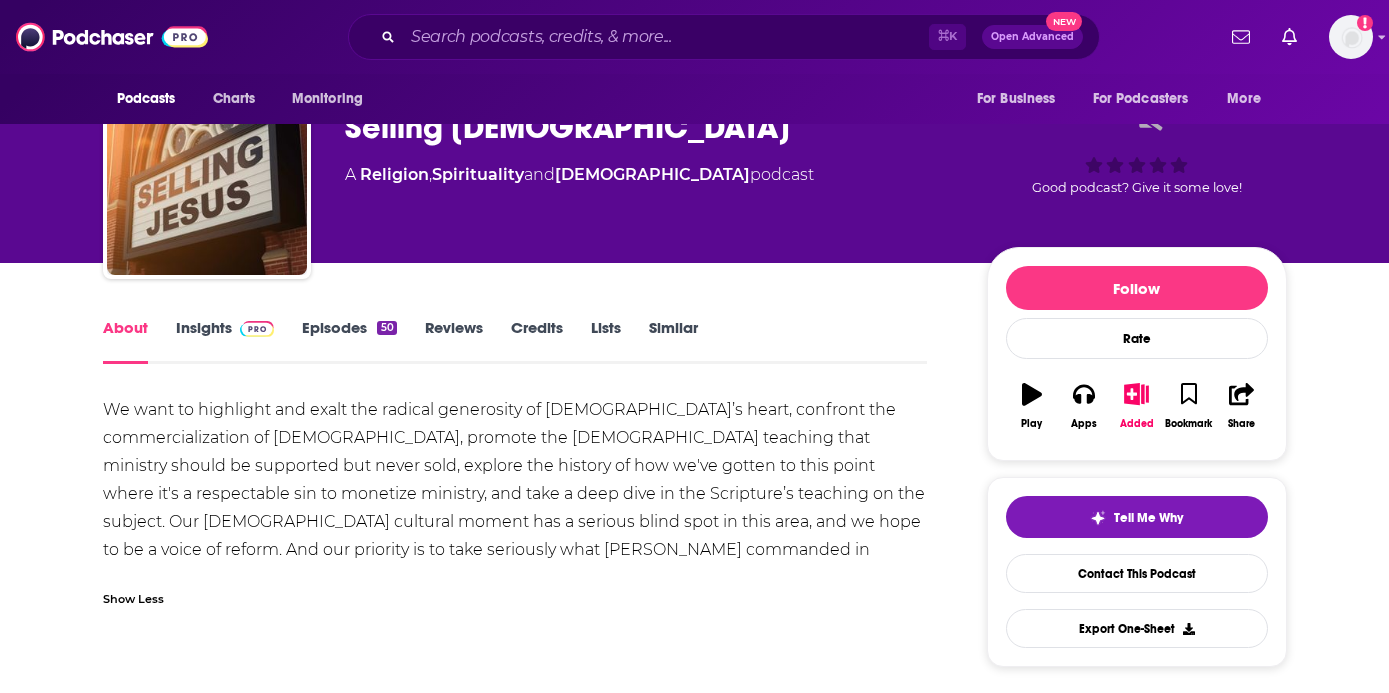 click on "Episodes 50" at bounding box center [349, 341] 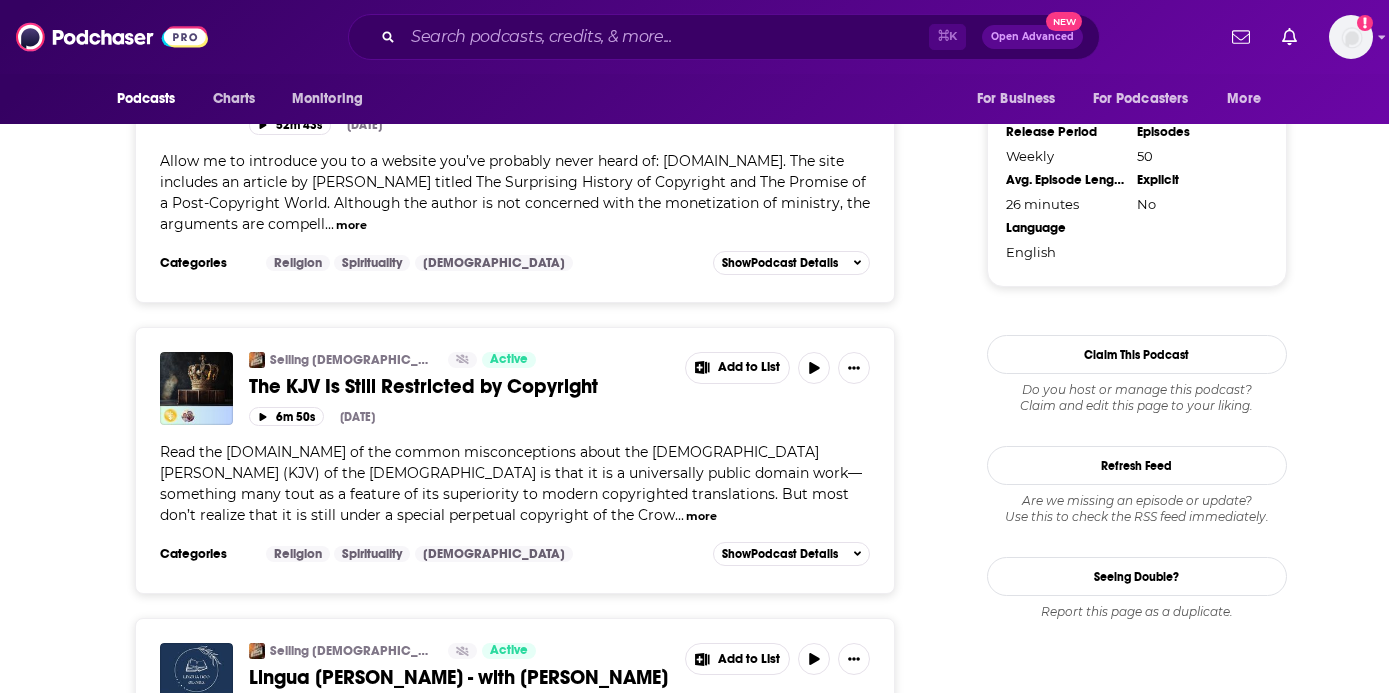 scroll, scrollTop: 2137, scrollLeft: 0, axis: vertical 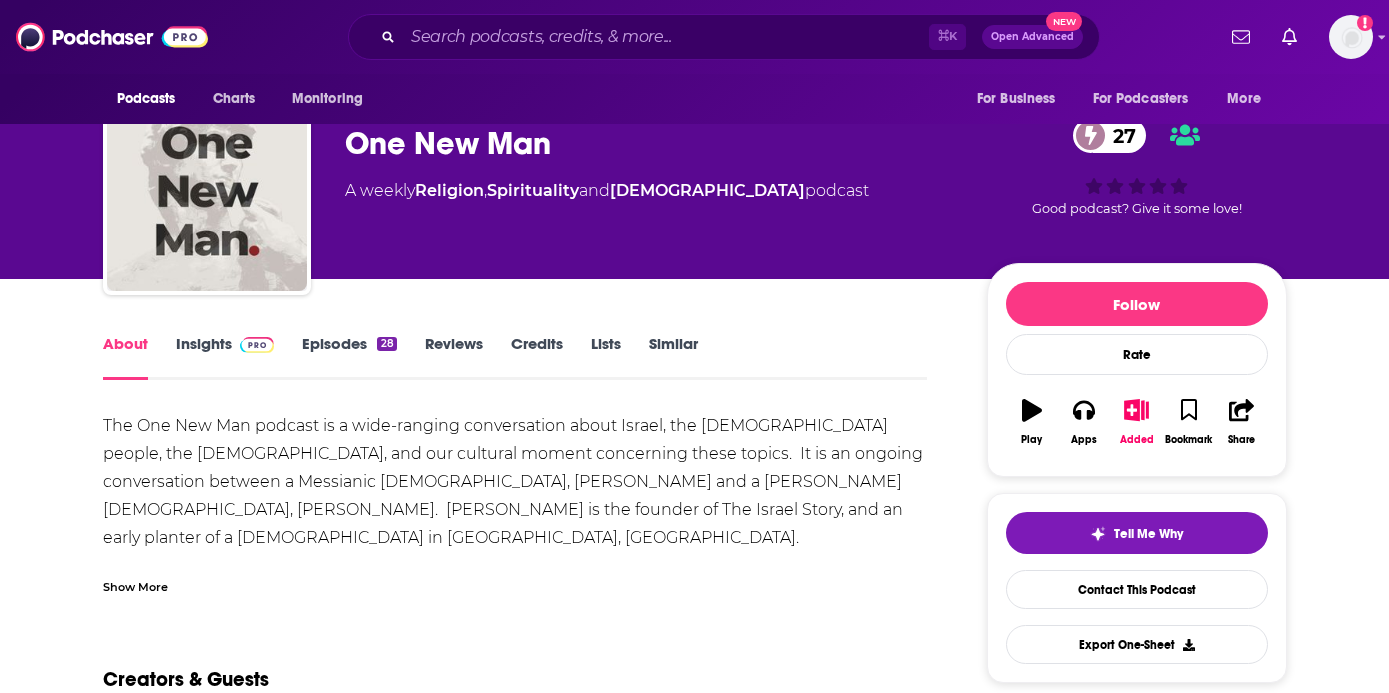 click on "Insights" at bounding box center [225, 357] 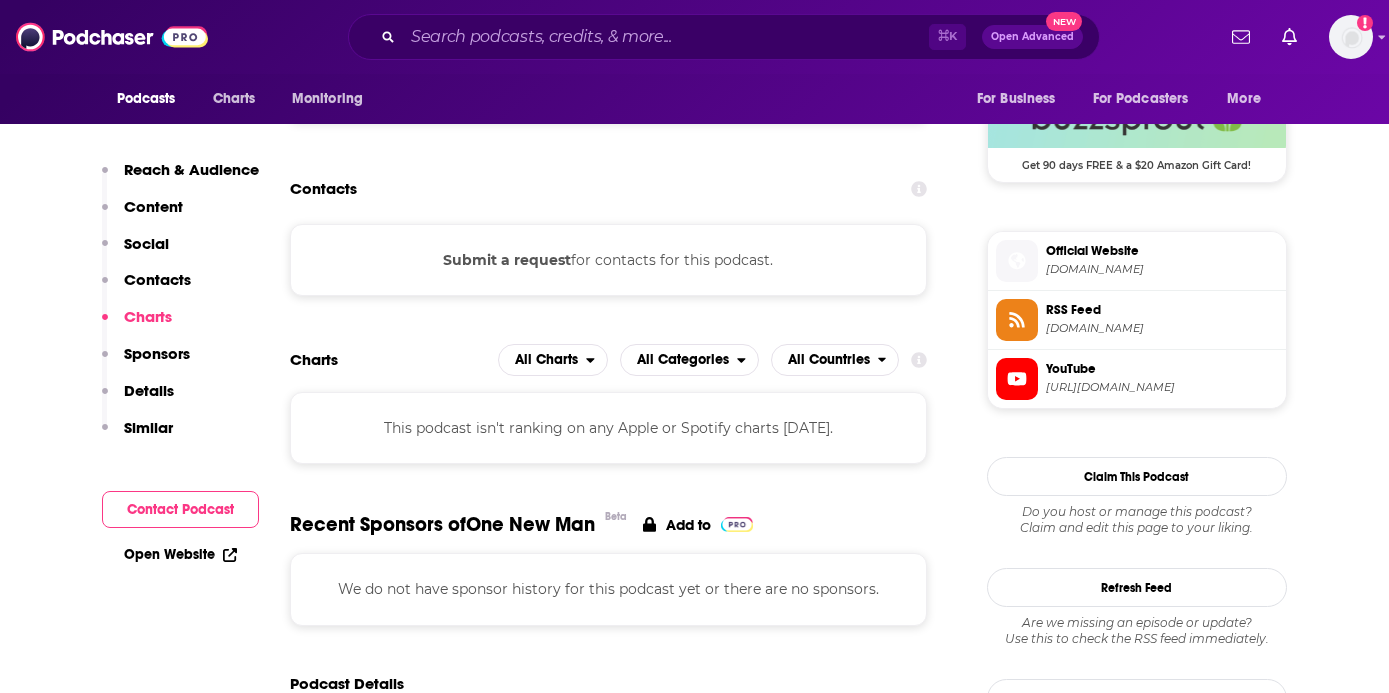 scroll, scrollTop: 1416, scrollLeft: 0, axis: vertical 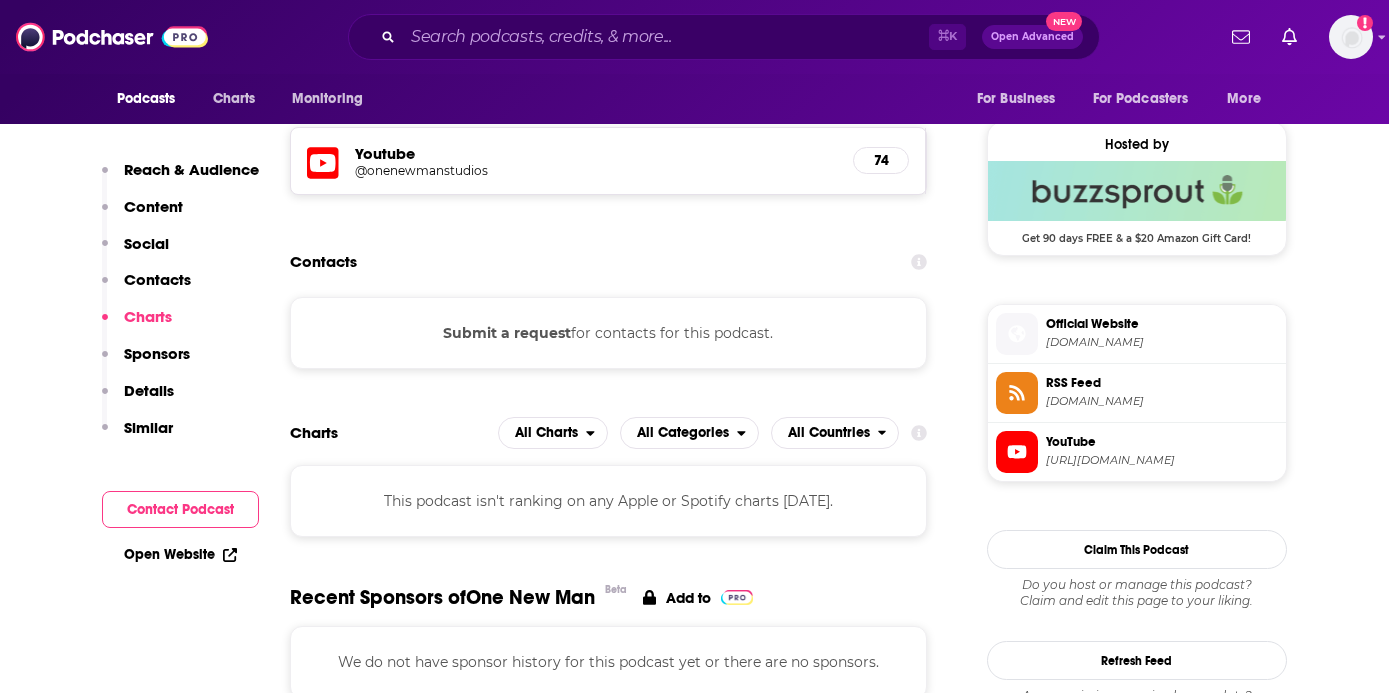 click on "presentwitness.org" at bounding box center [1162, 342] 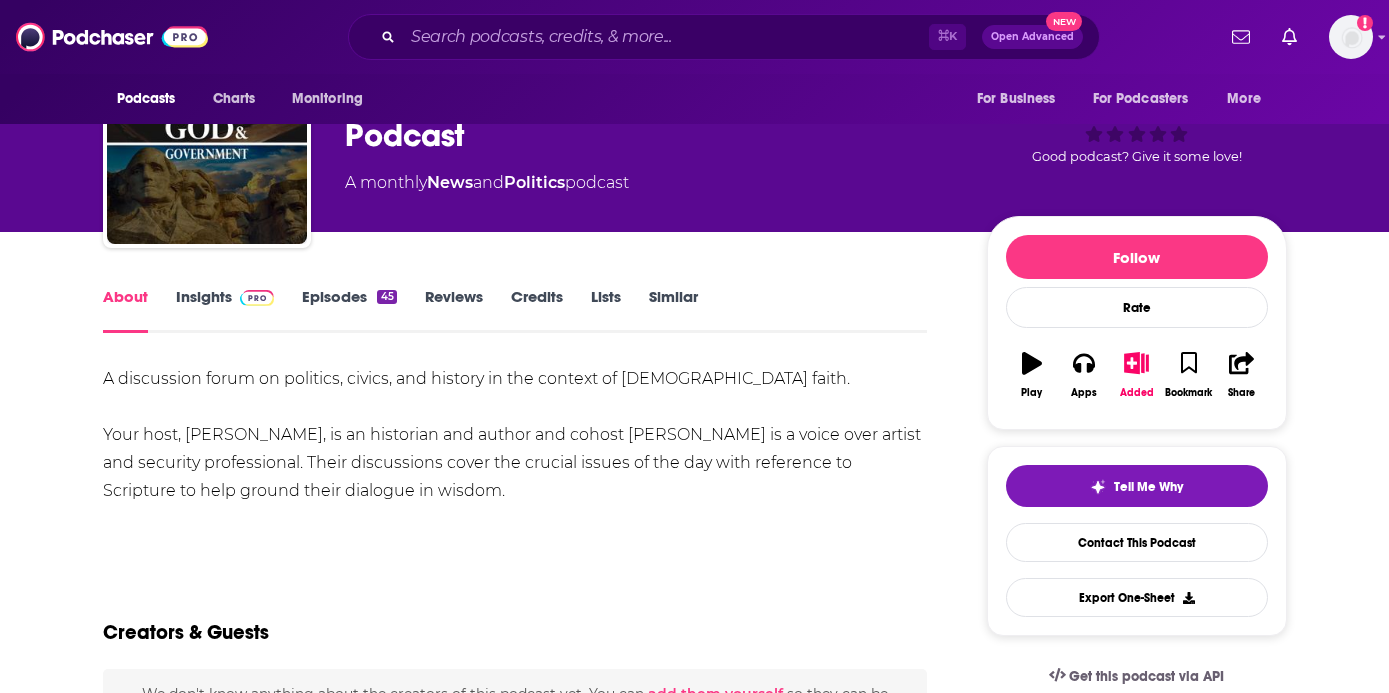 scroll, scrollTop: 96, scrollLeft: 0, axis: vertical 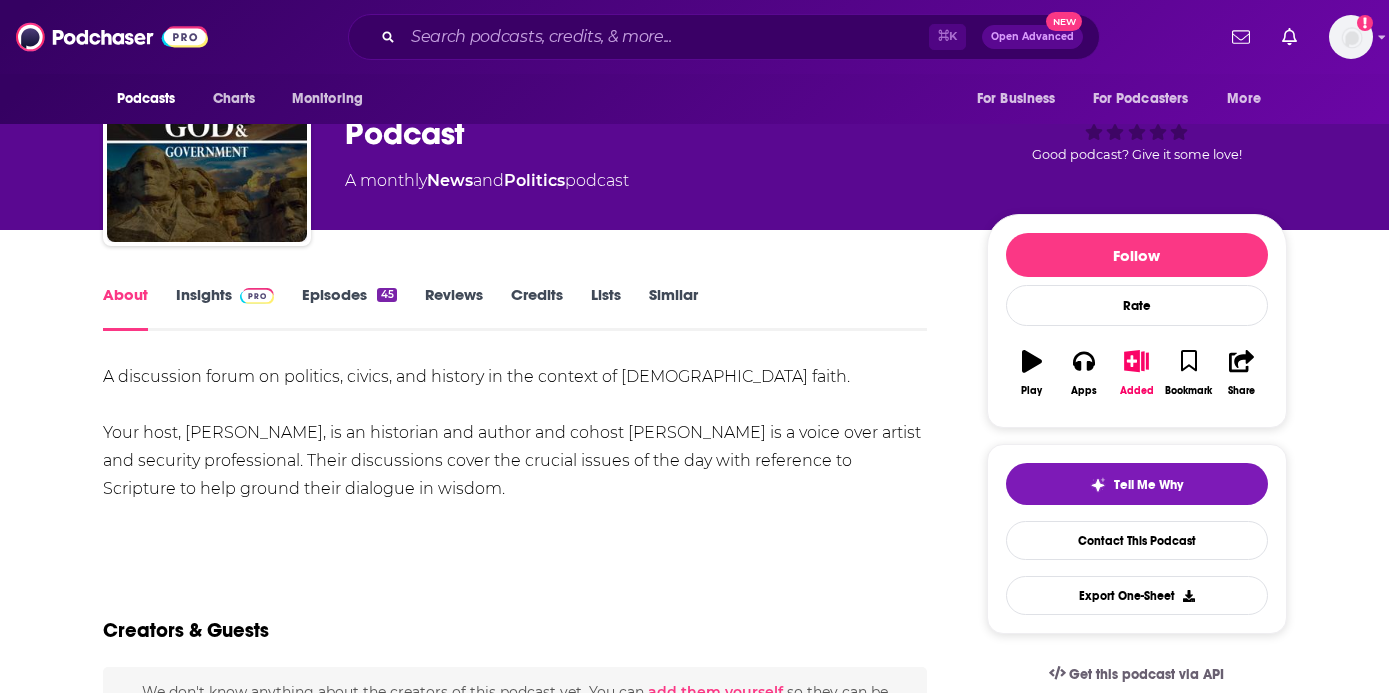 click on "Insights" at bounding box center (225, 308) 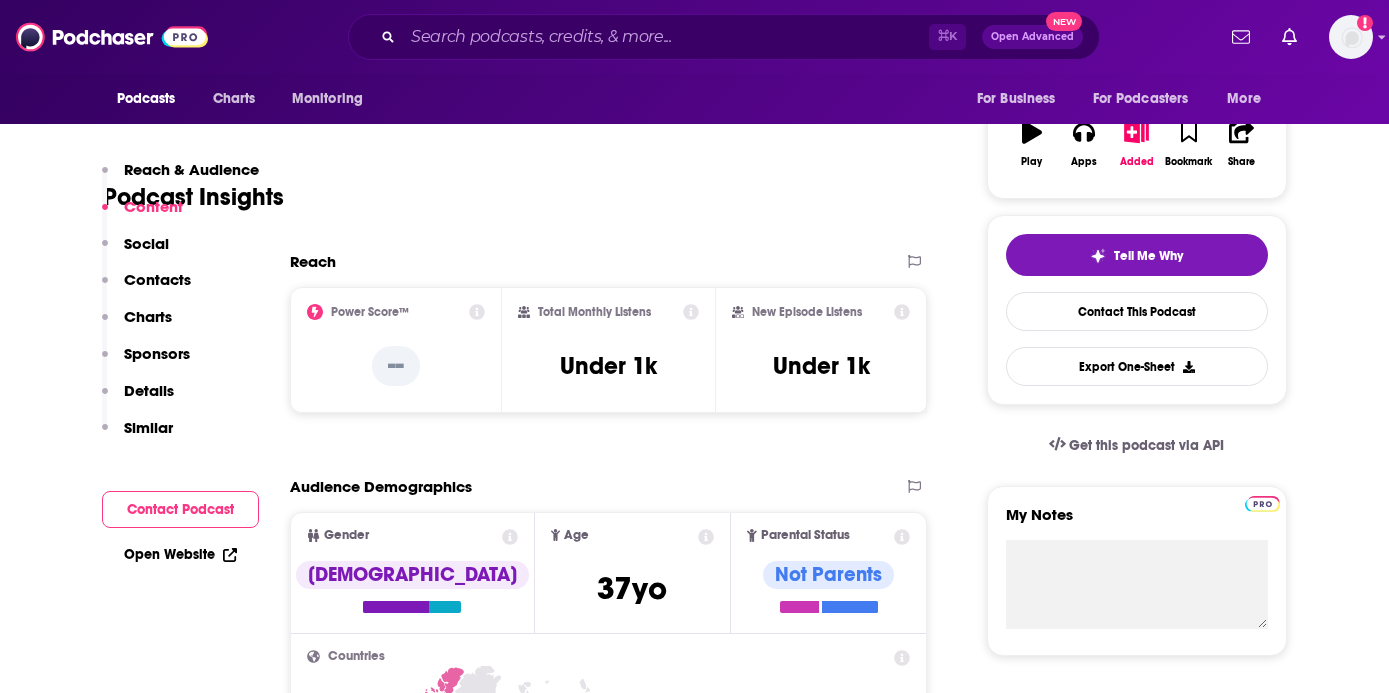 scroll, scrollTop: 255, scrollLeft: 0, axis: vertical 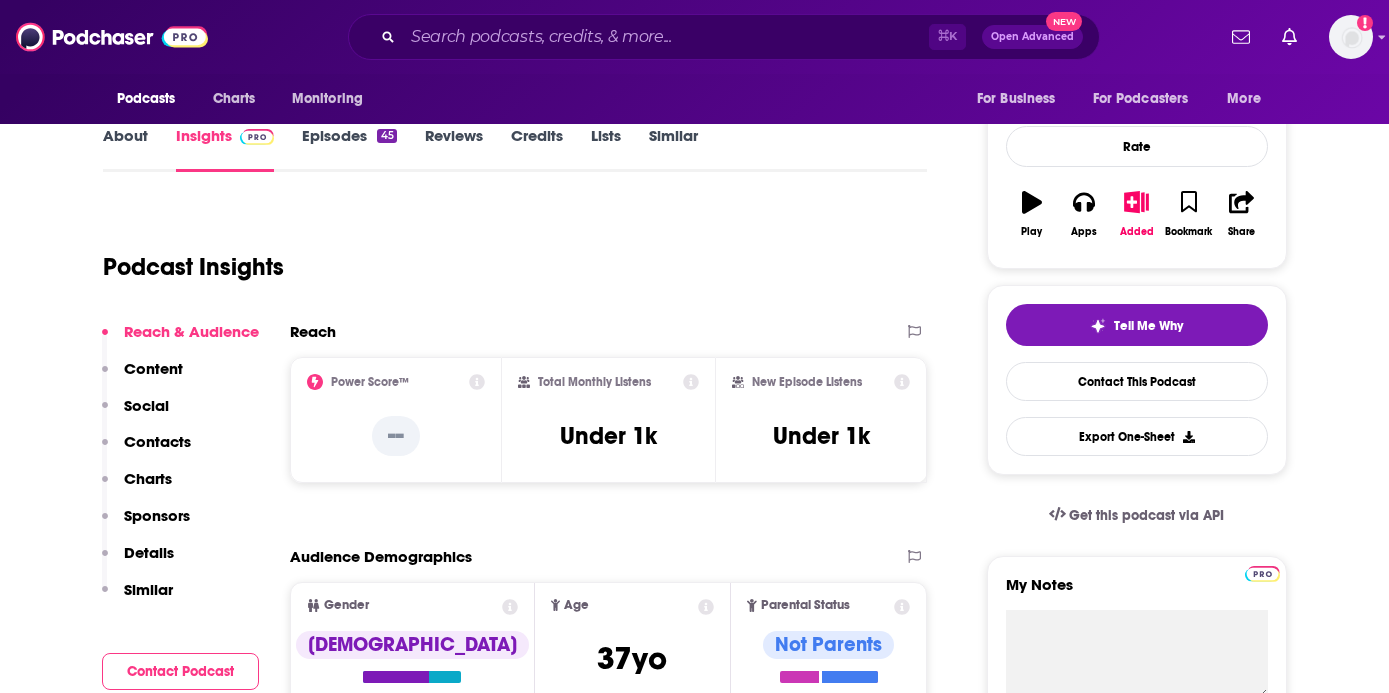 click on "Episodes 45" at bounding box center [349, 149] 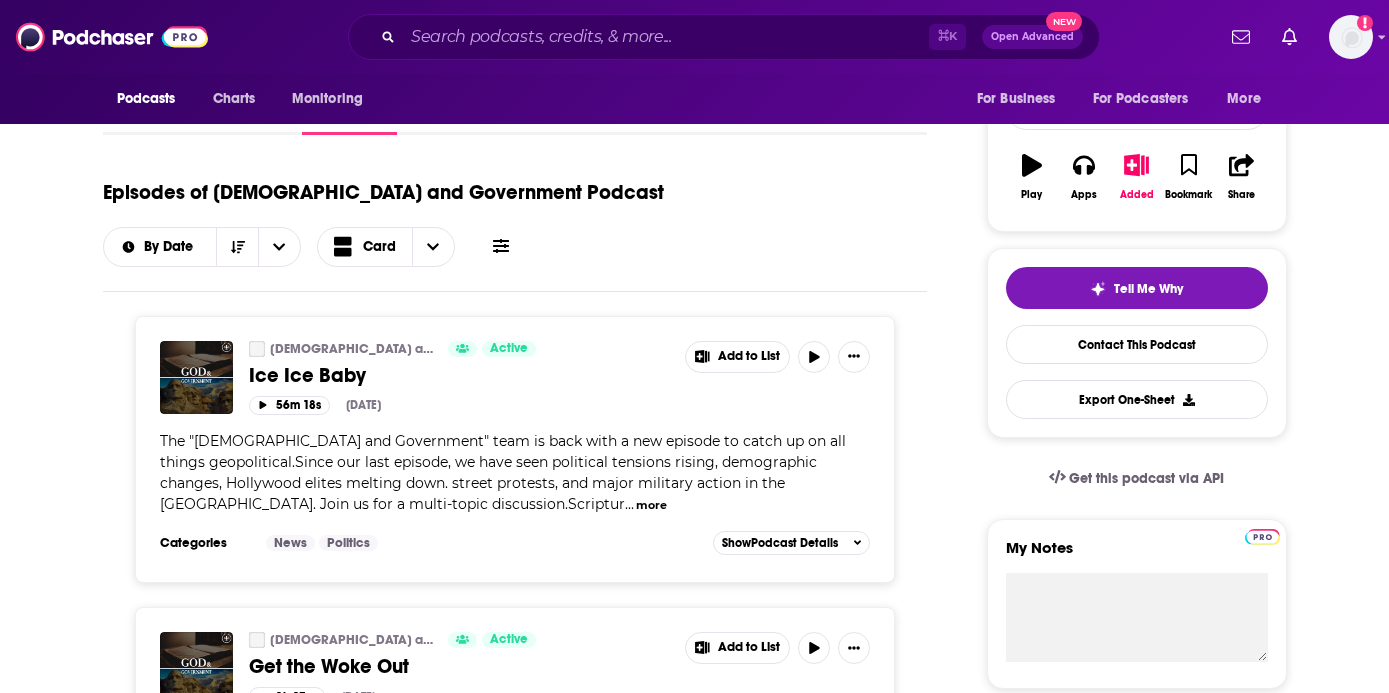 scroll, scrollTop: 296, scrollLeft: 0, axis: vertical 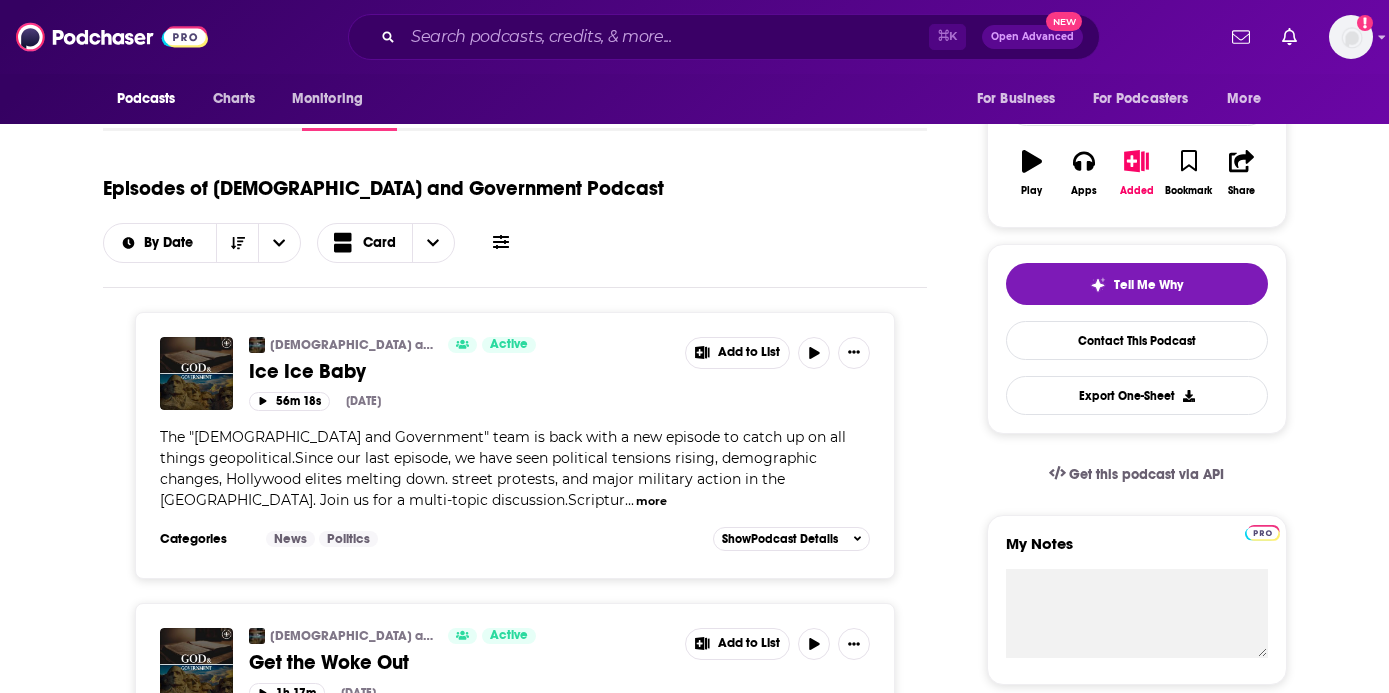 click on "more" at bounding box center [651, 501] 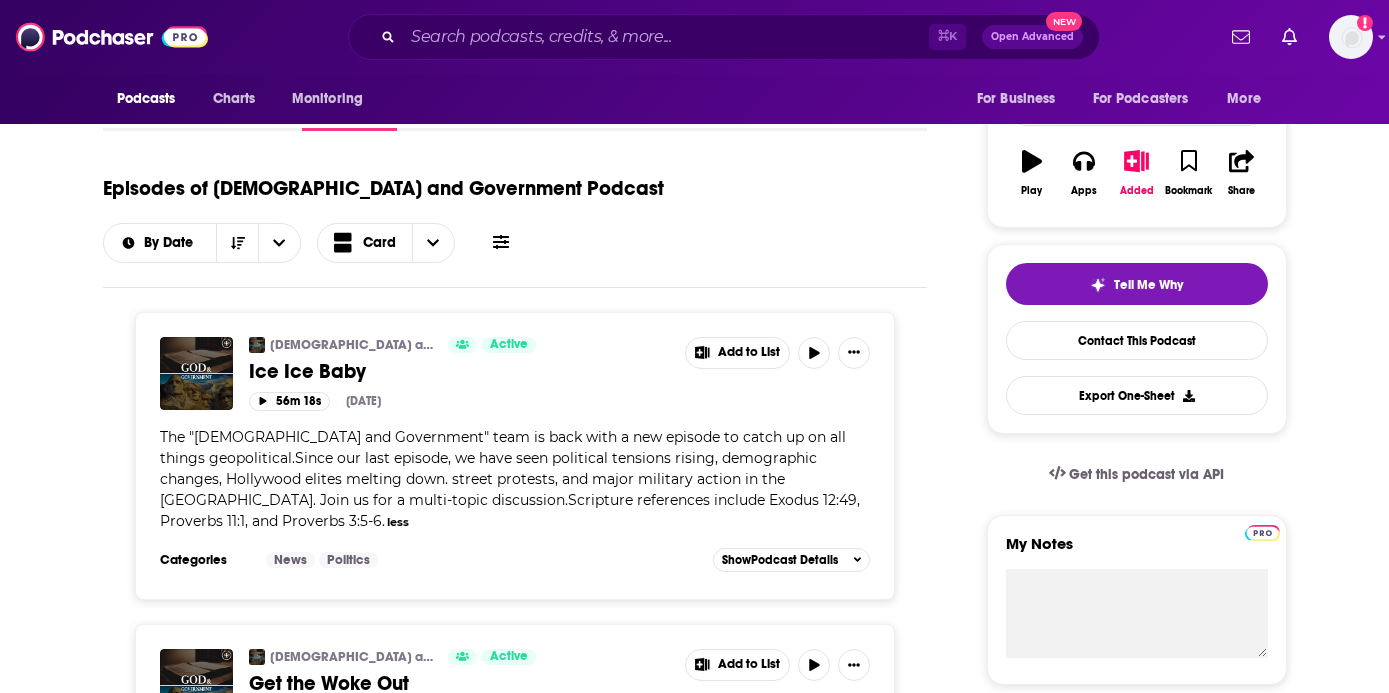 click on "Categories News Politics Add to List Show  Podcast Details" at bounding box center (515, 560) 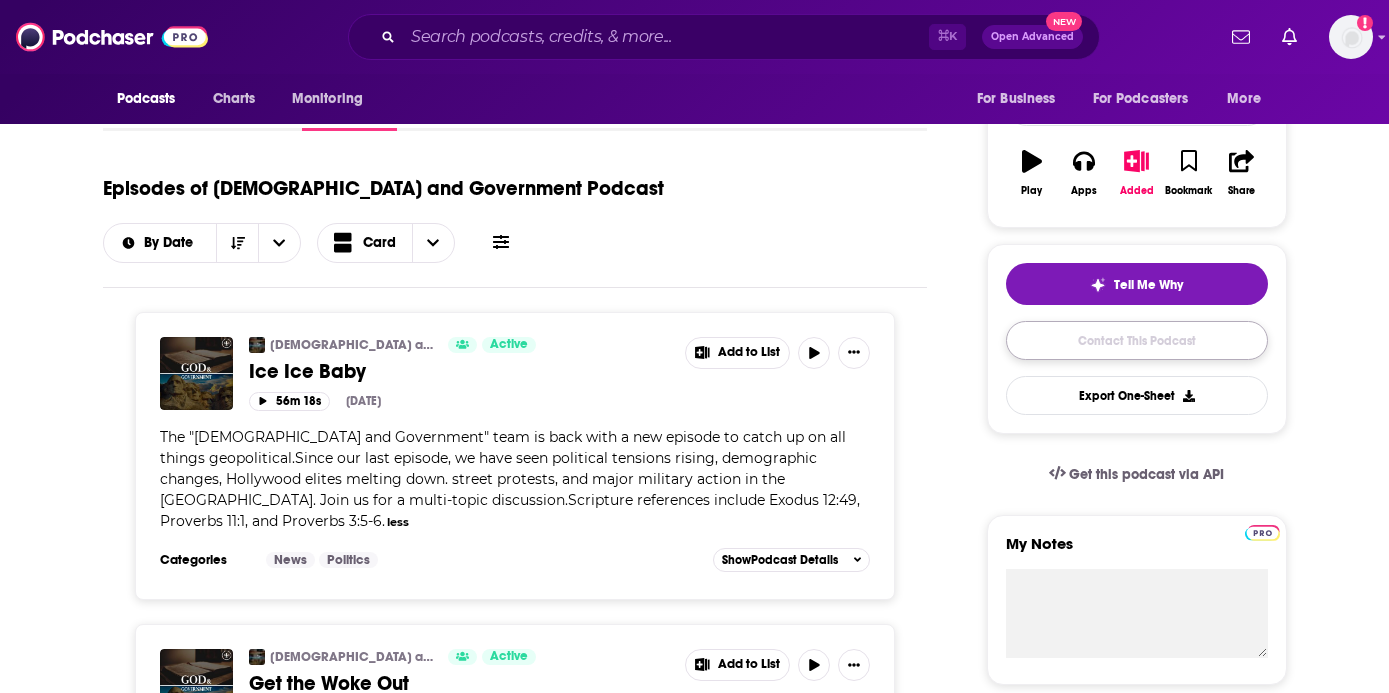 click on "Contact This Podcast" at bounding box center (1137, 340) 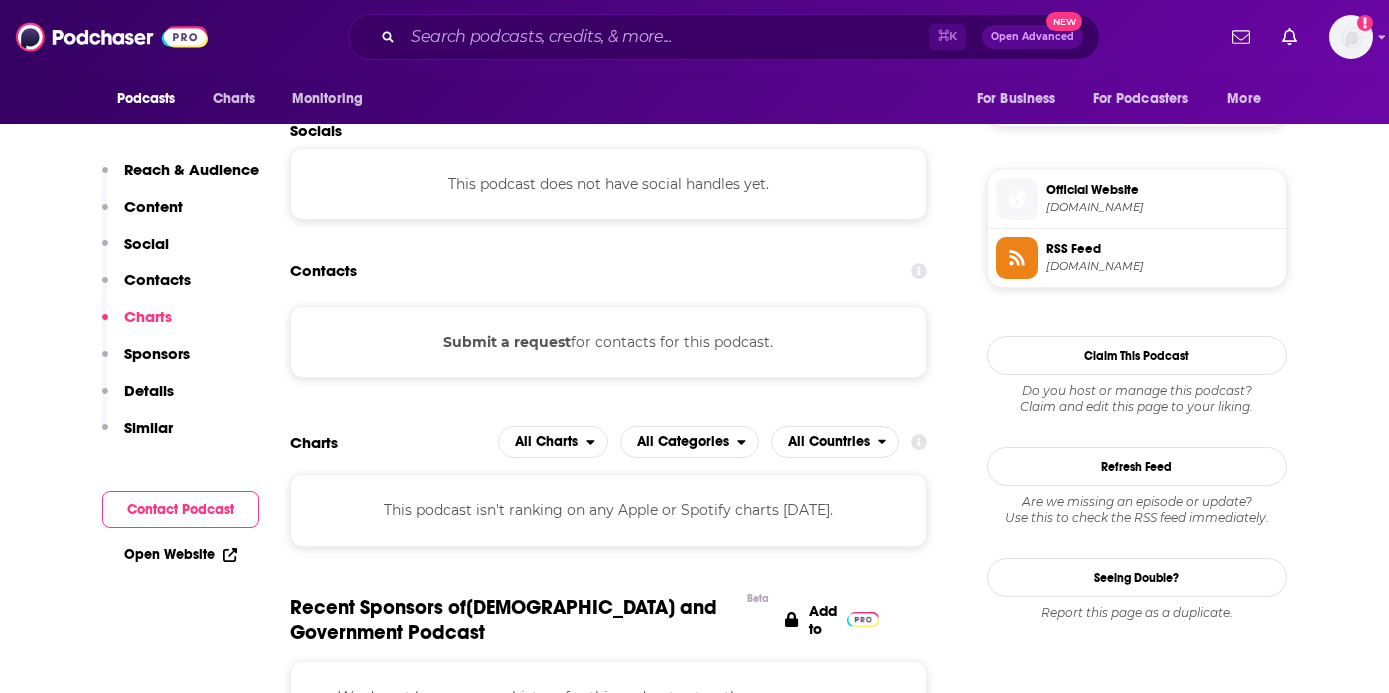 scroll, scrollTop: 1348, scrollLeft: 0, axis: vertical 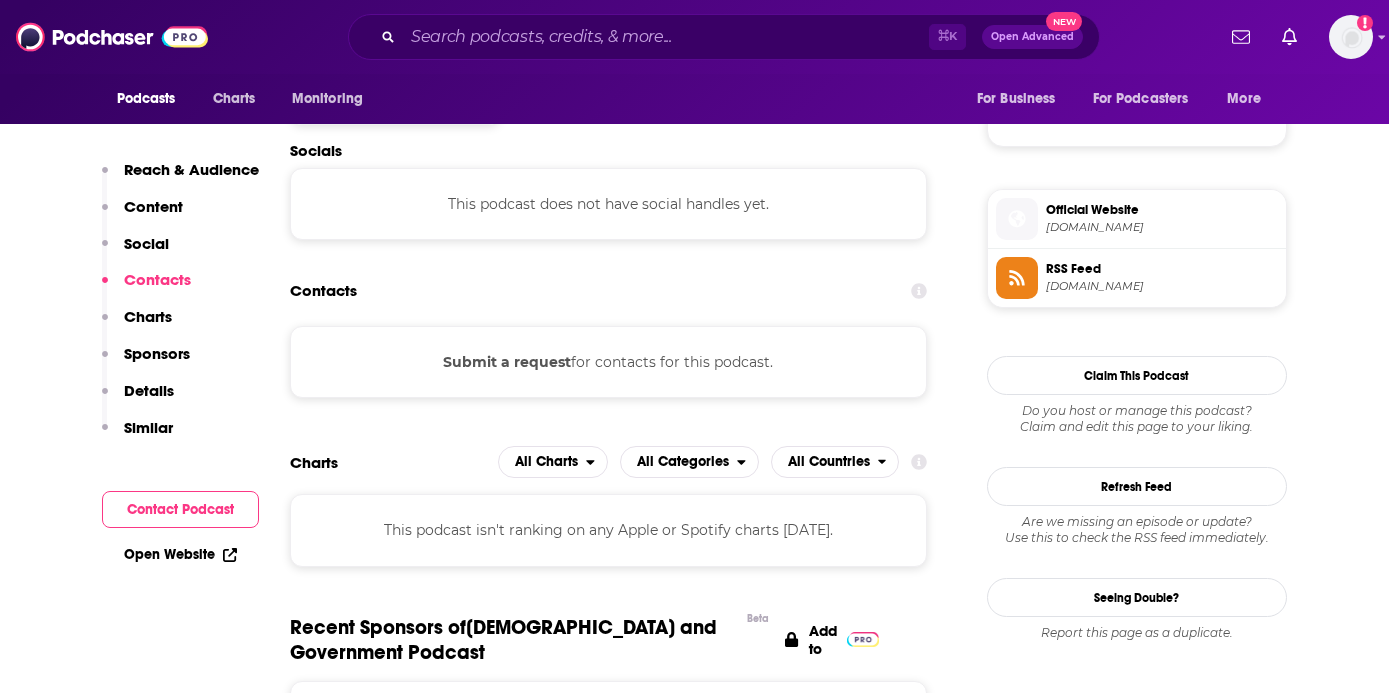click on "Submit a request" at bounding box center (507, 362) 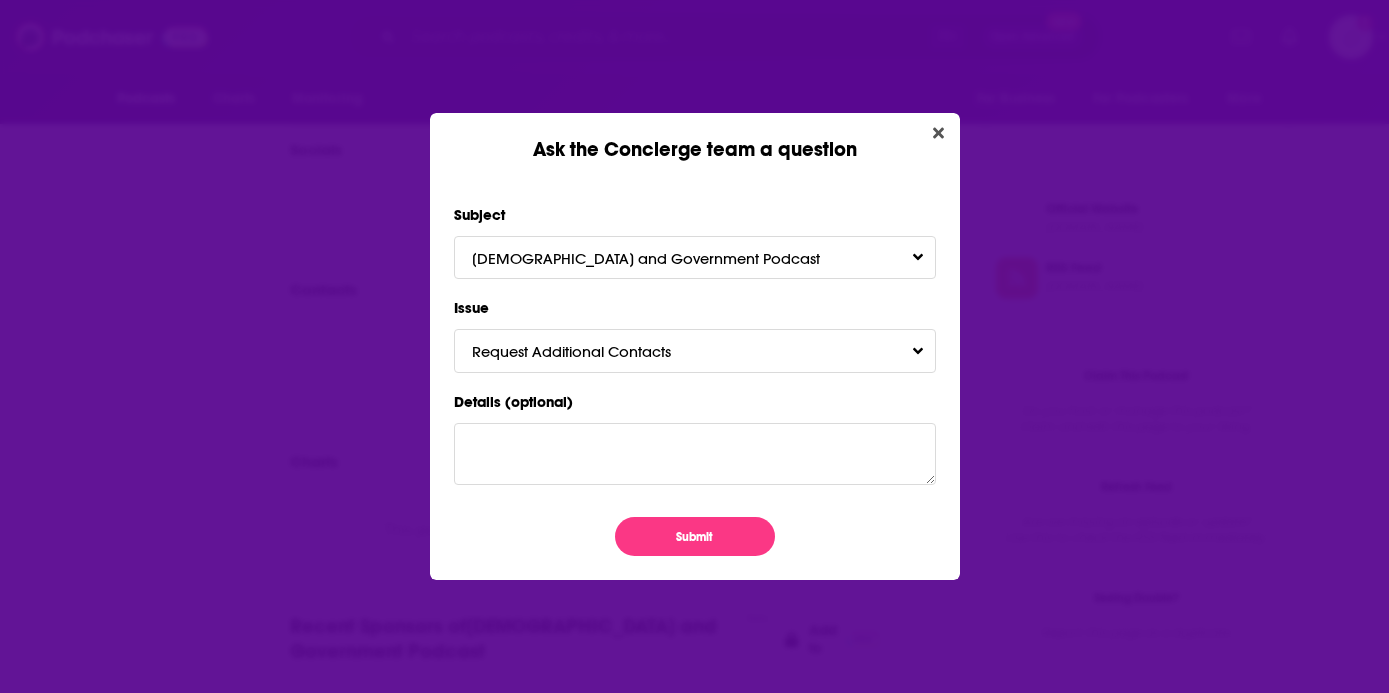 scroll, scrollTop: 0, scrollLeft: 0, axis: both 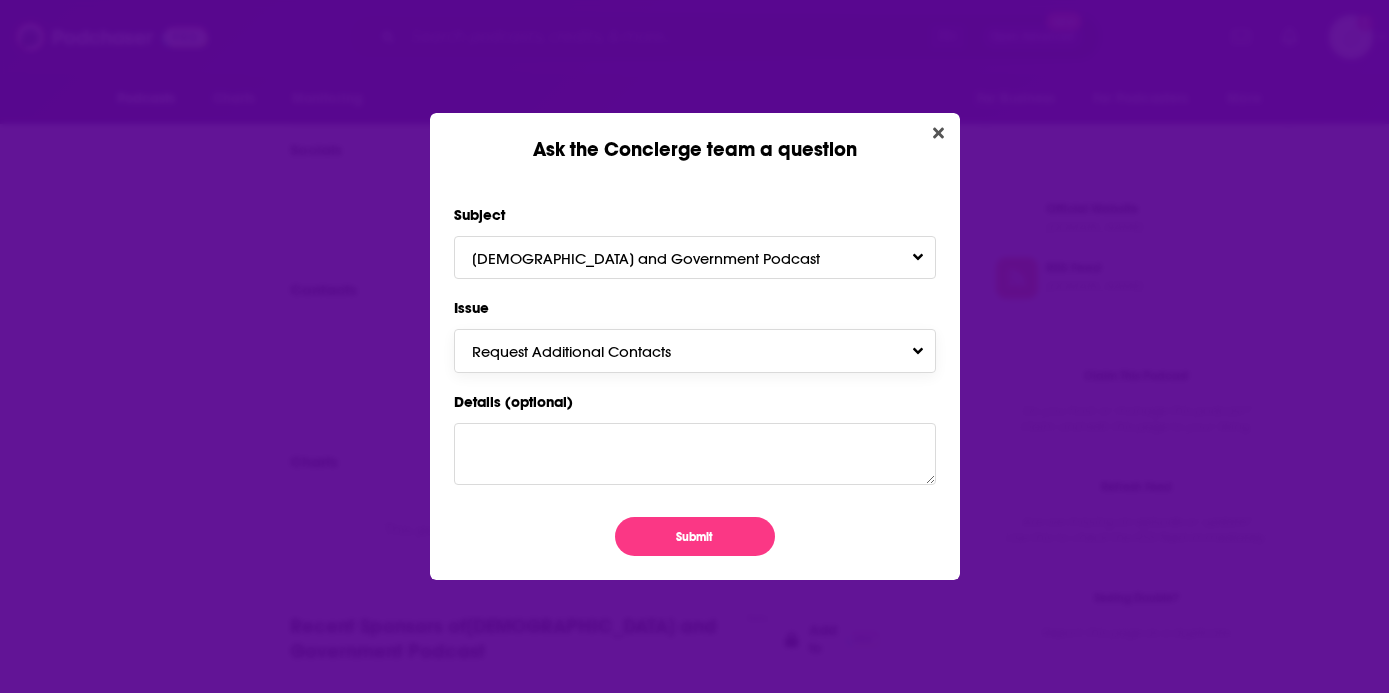 click on "Request Additional Contacts" at bounding box center (591, 351) 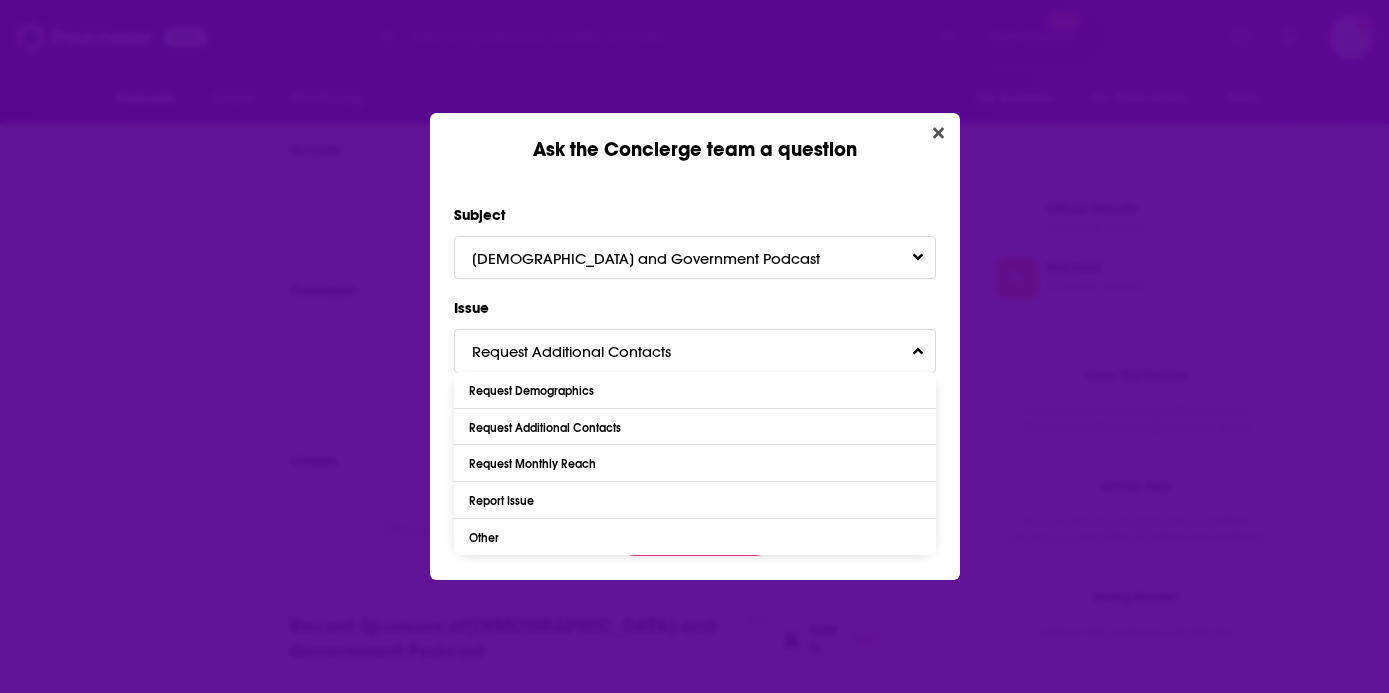 click on "Subject God and Government Podcast Issue Request Additional Contacts Request Demographics Request Additional Contacts Request Monthly Reach Report Issue Other Details (optional) Submit" at bounding box center [695, 379] 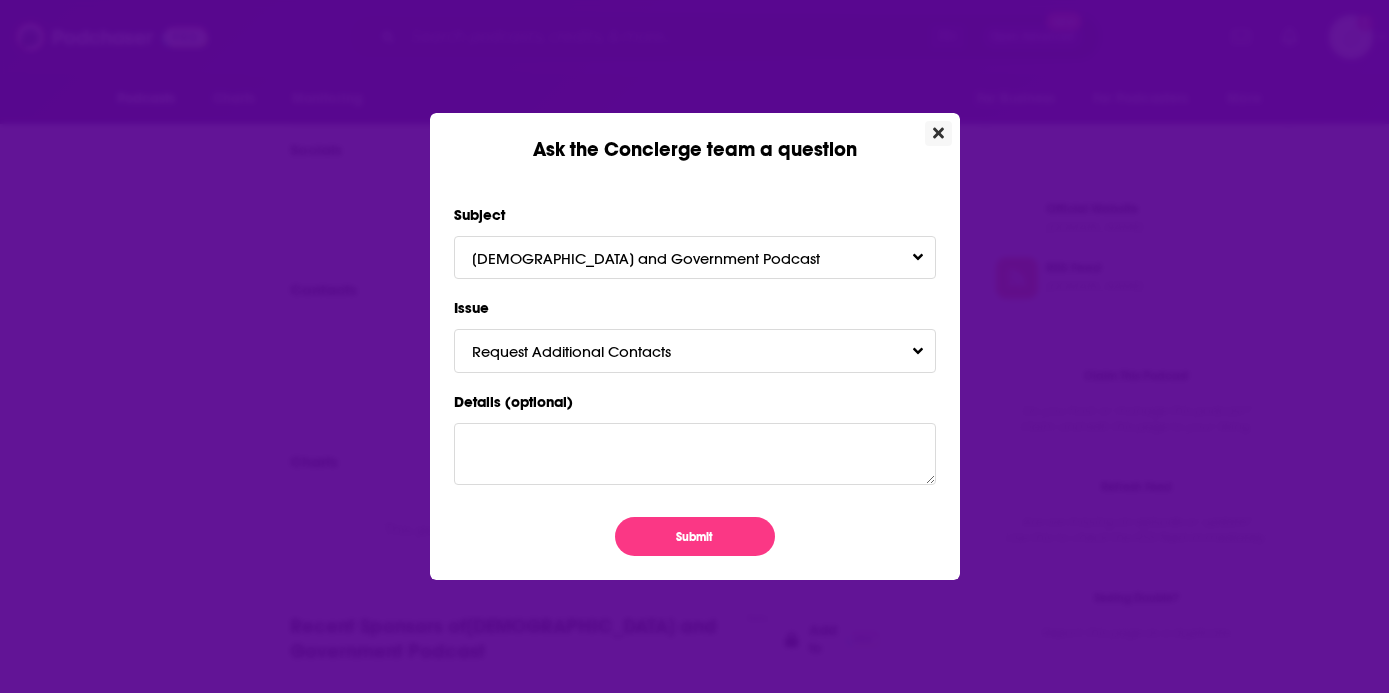 click at bounding box center [938, 133] 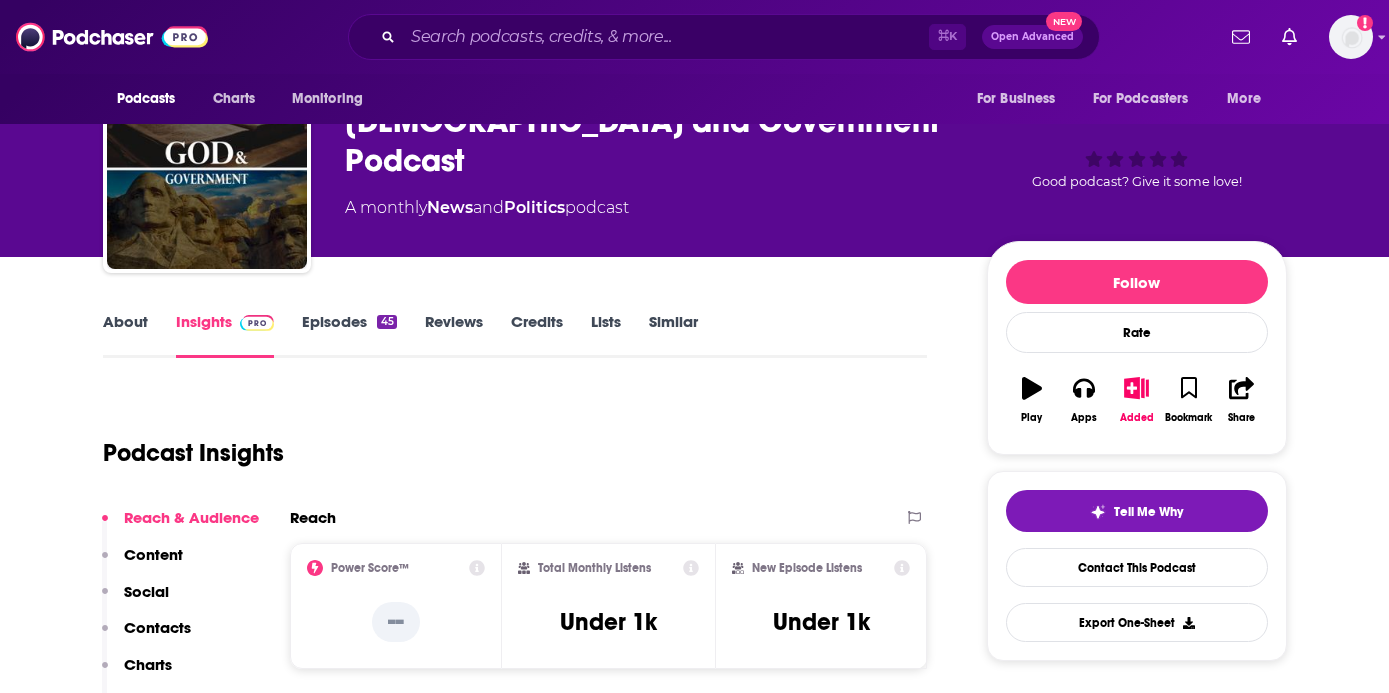 scroll, scrollTop: 0, scrollLeft: 0, axis: both 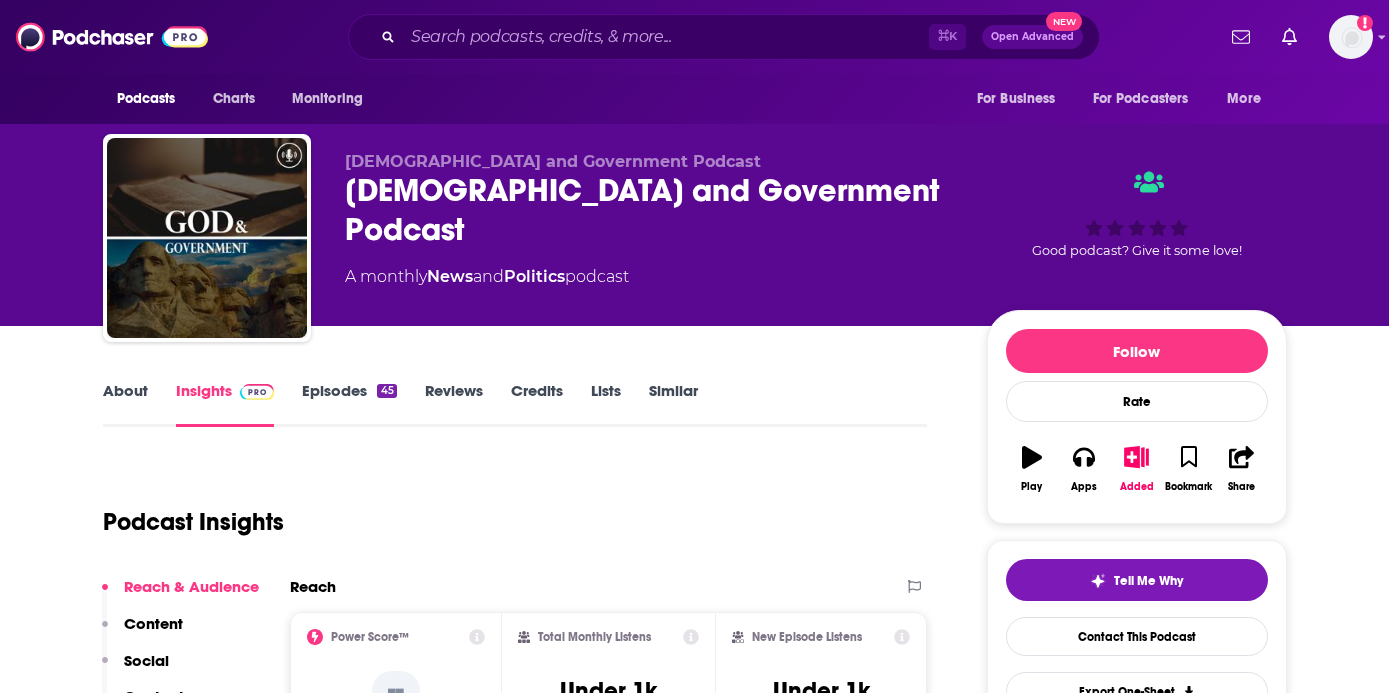 drag, startPoint x: 831, startPoint y: 225, endPoint x: 602, endPoint y: 241, distance: 229.55827 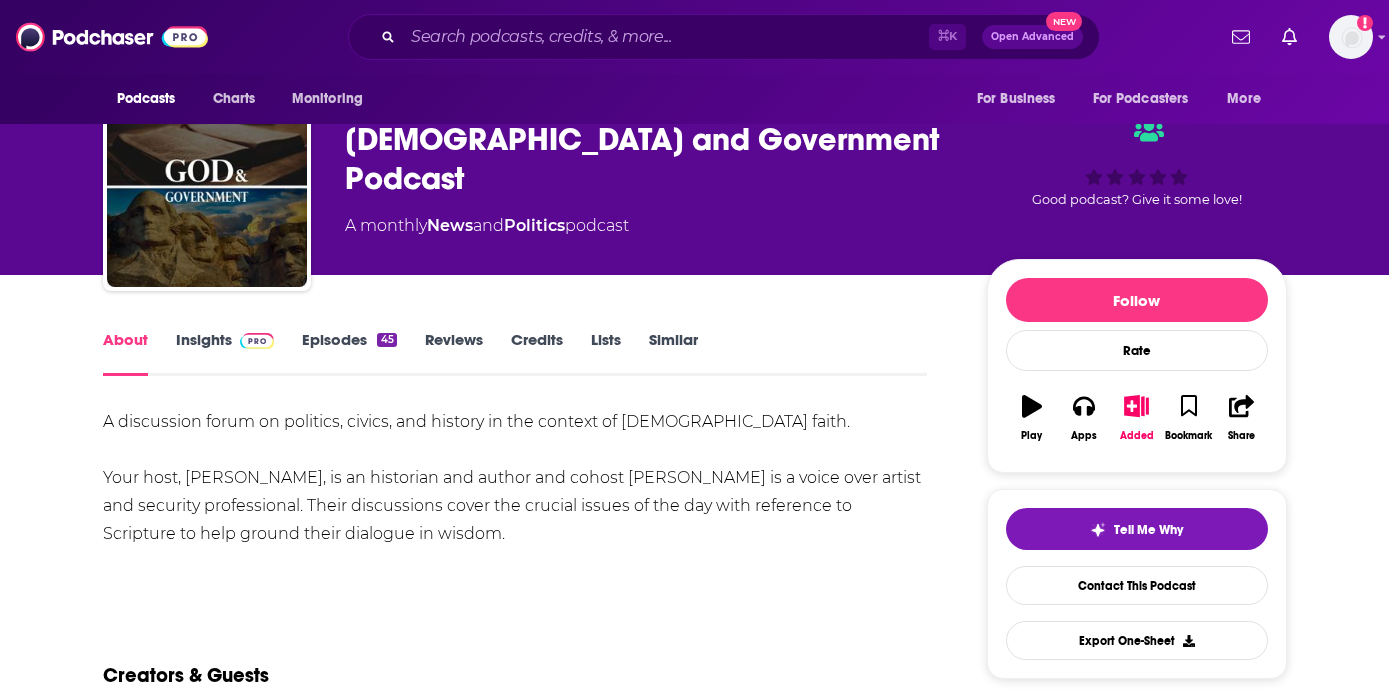 scroll, scrollTop: 0, scrollLeft: 0, axis: both 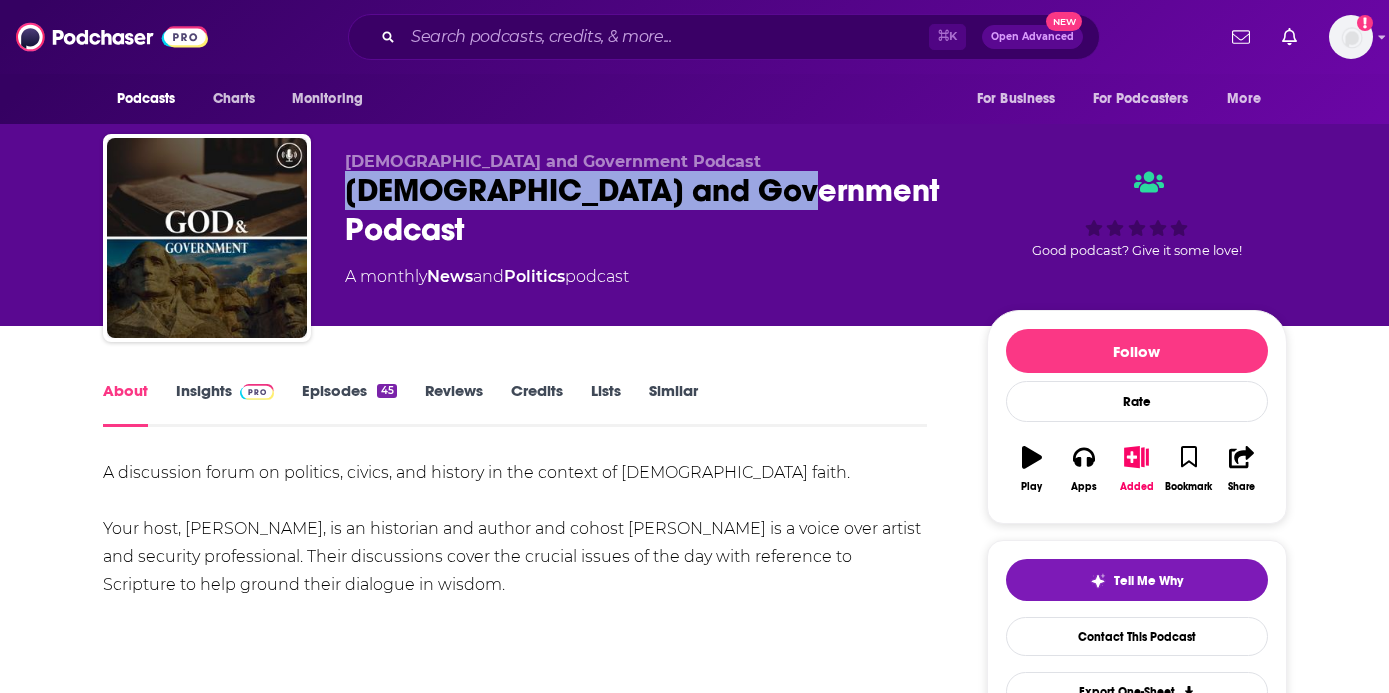 drag, startPoint x: 804, startPoint y: 202, endPoint x: 346, endPoint y: 197, distance: 458.02728 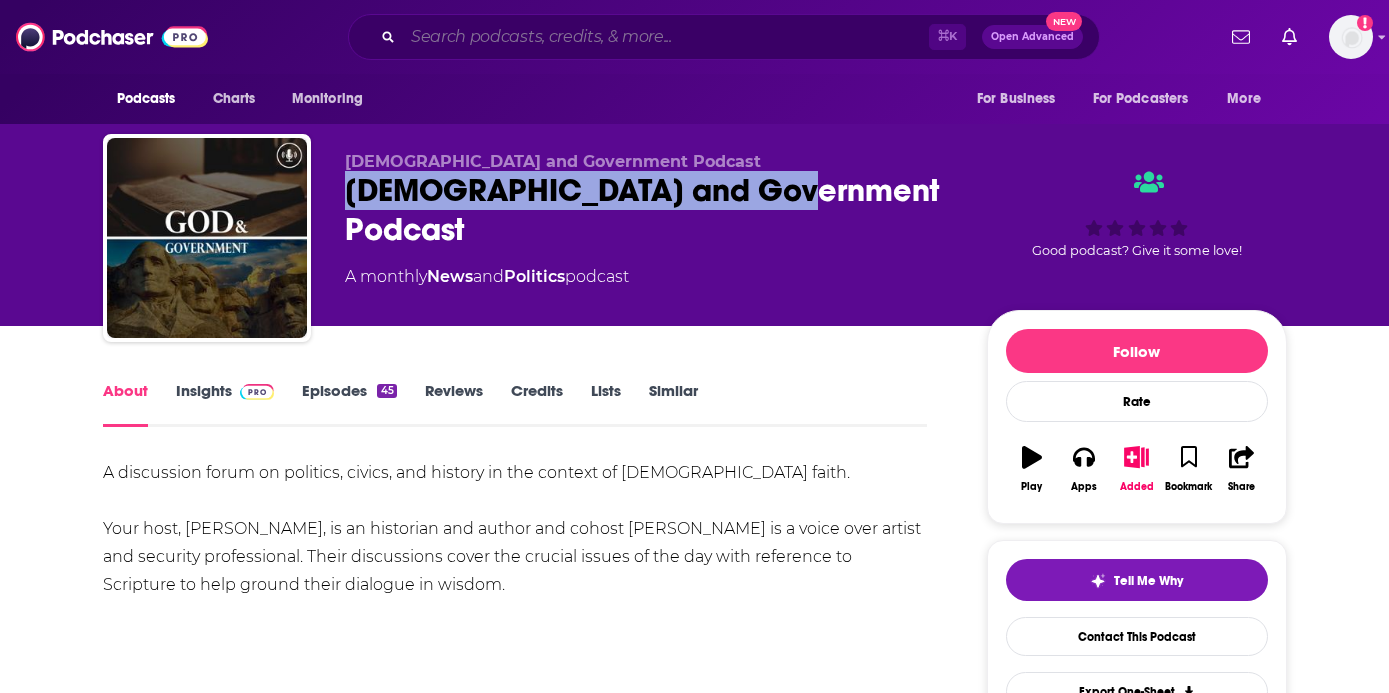 click at bounding box center [666, 37] 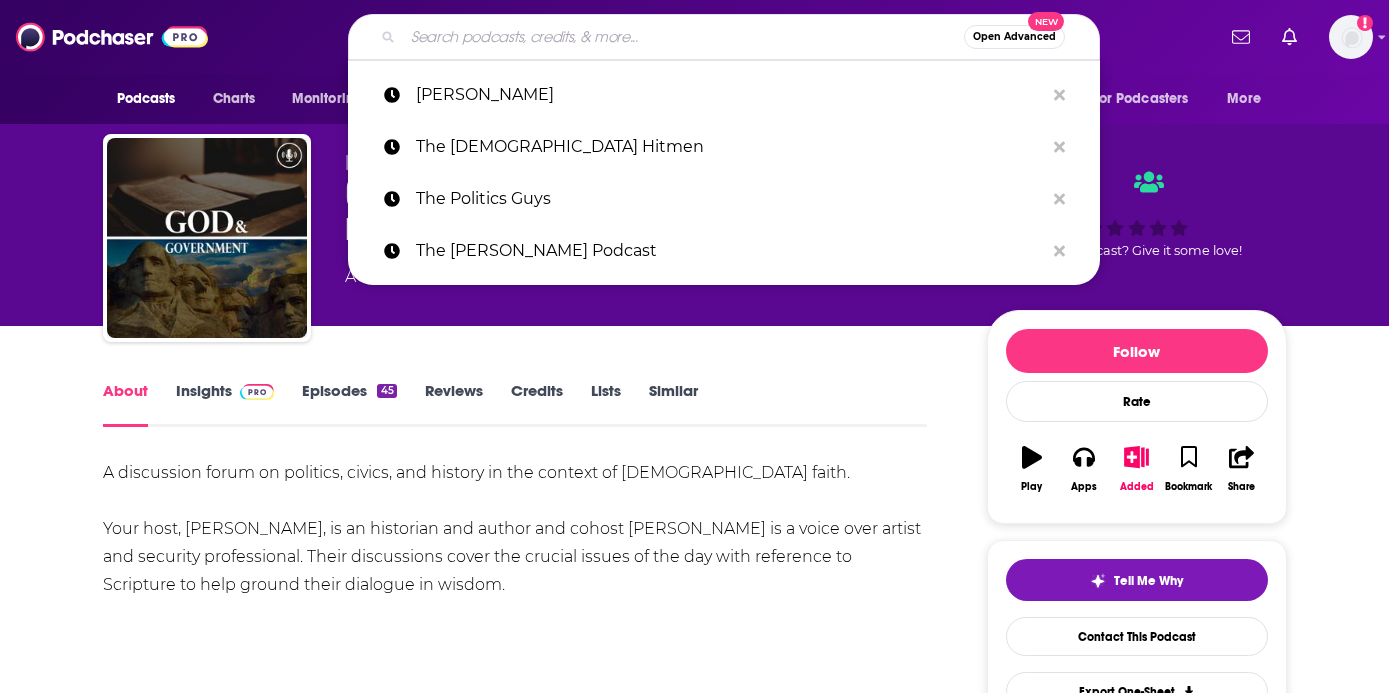 paste on "God and Government Podcast" 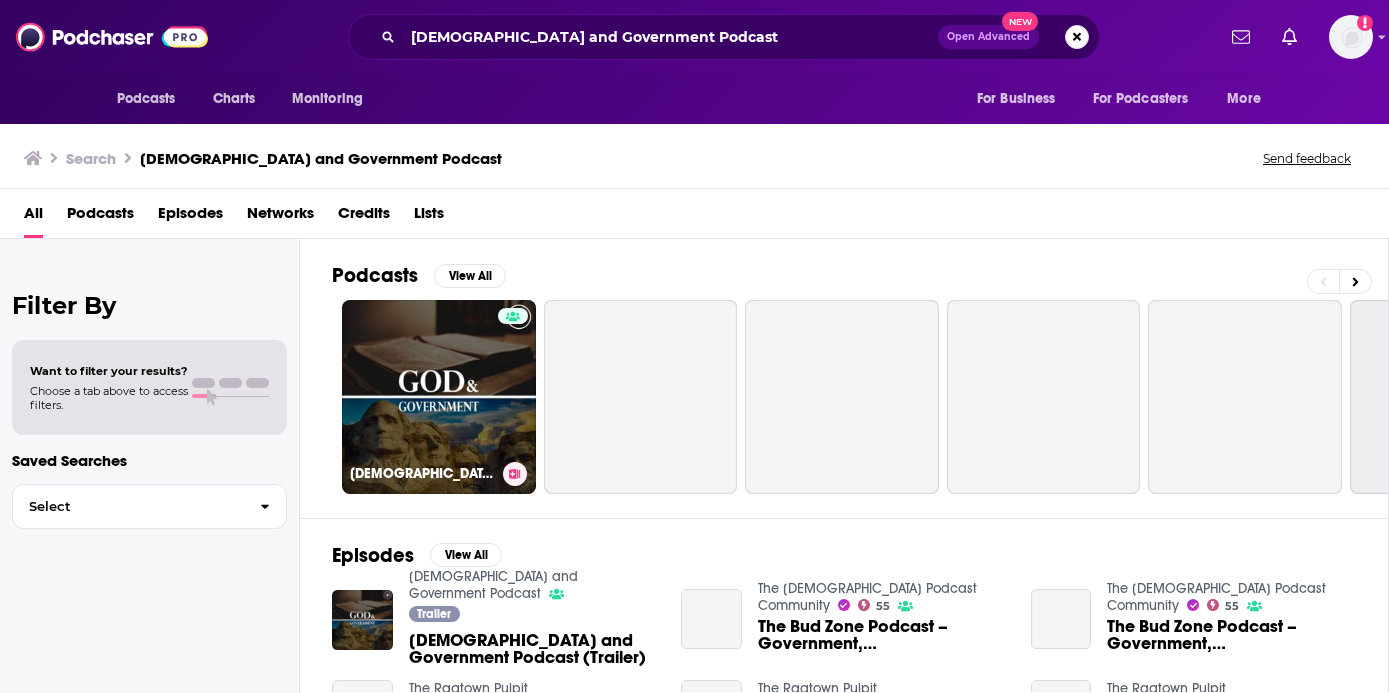 click on "God and Government Podcast" at bounding box center [439, 397] 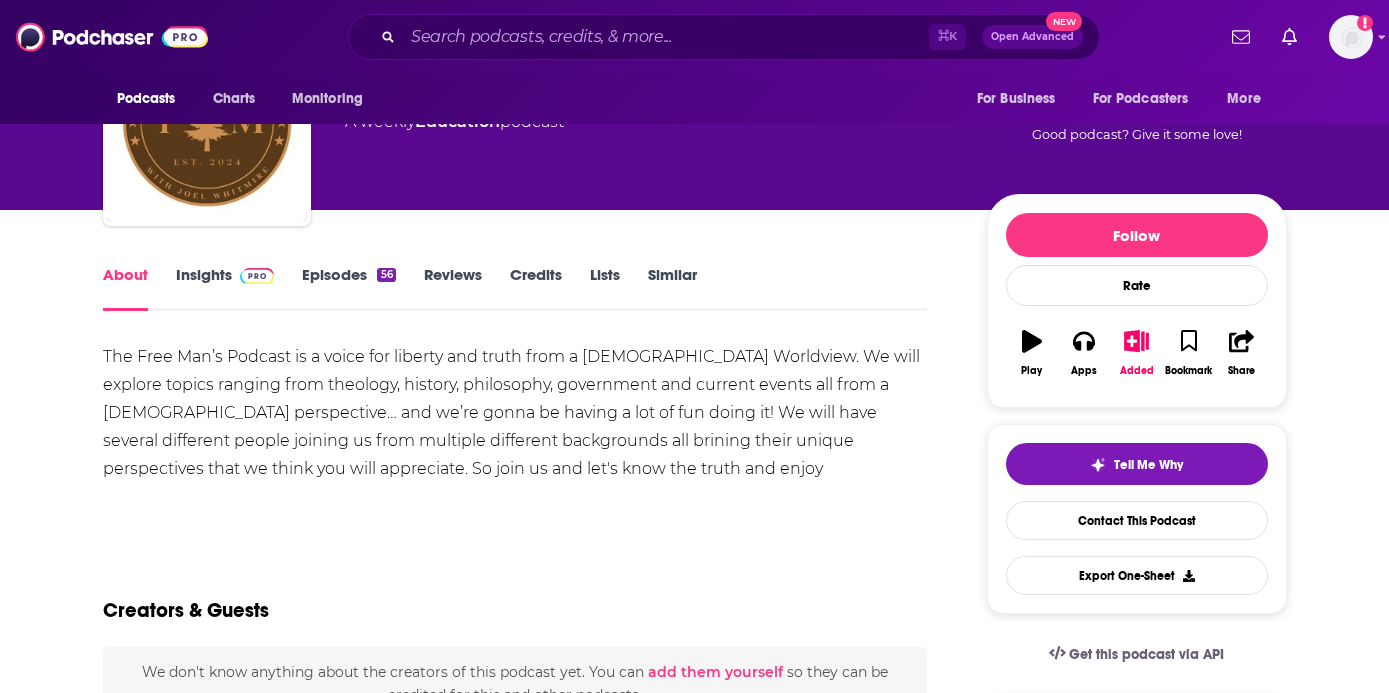 scroll, scrollTop: 89, scrollLeft: 0, axis: vertical 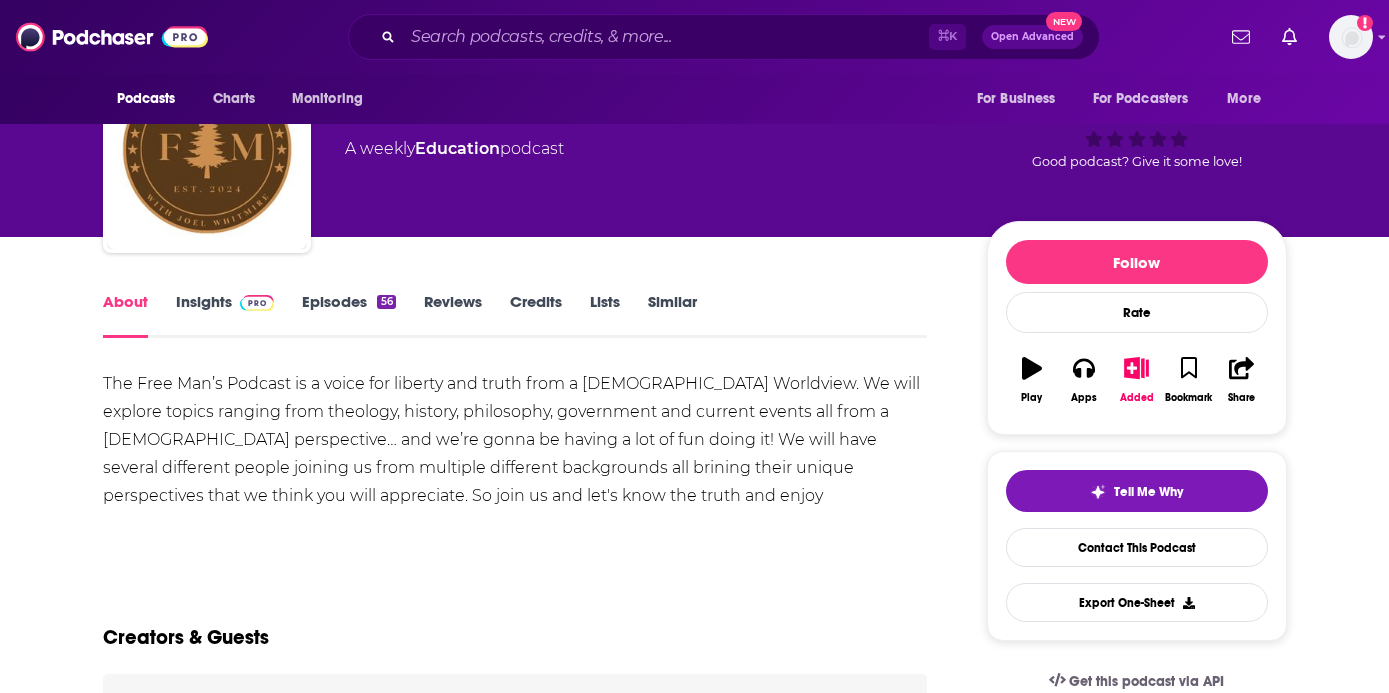 click on "Insights" at bounding box center (225, 315) 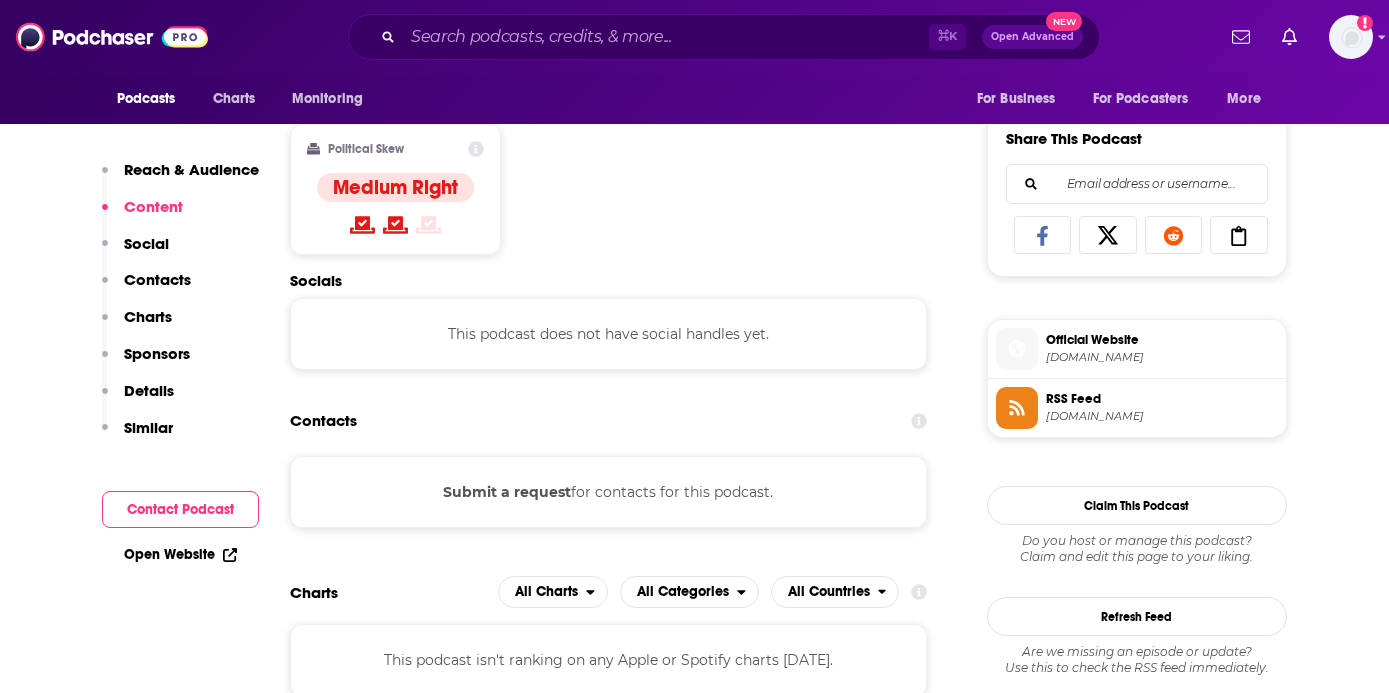 scroll, scrollTop: 1220, scrollLeft: 0, axis: vertical 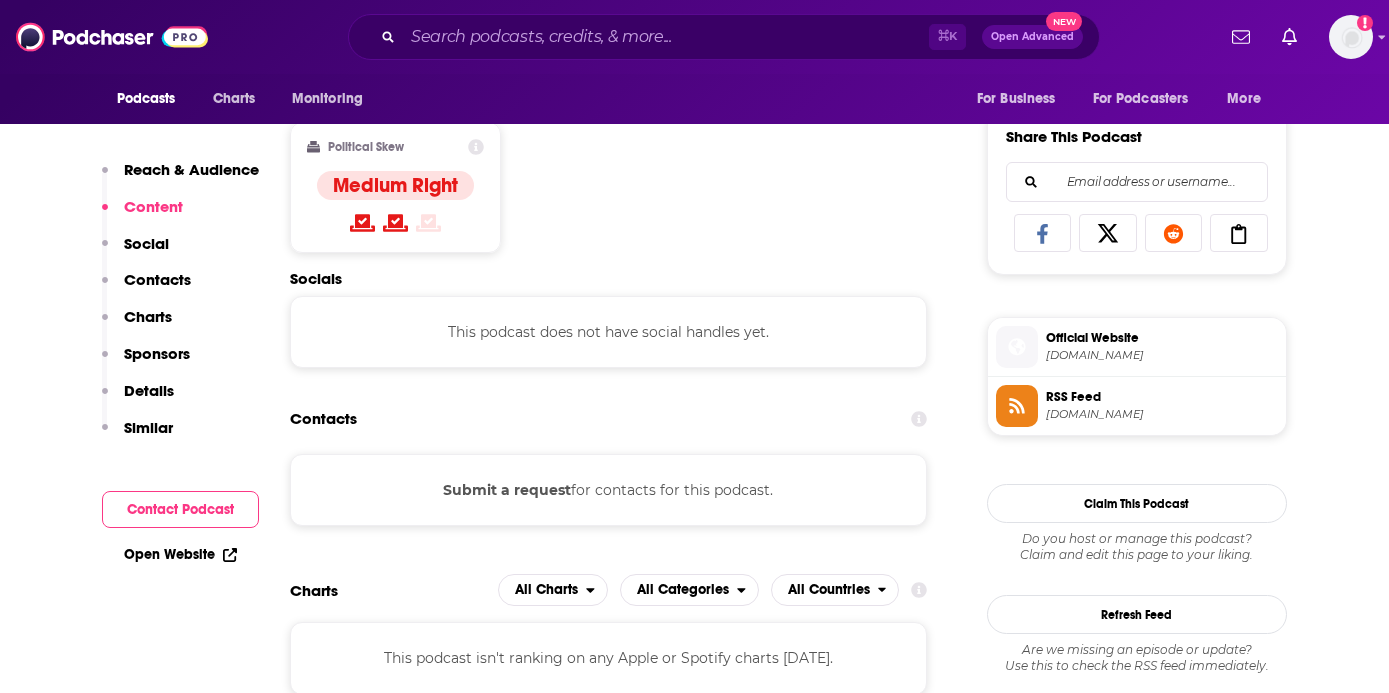 click on "thefreemanspodcast.com" at bounding box center (1162, 355) 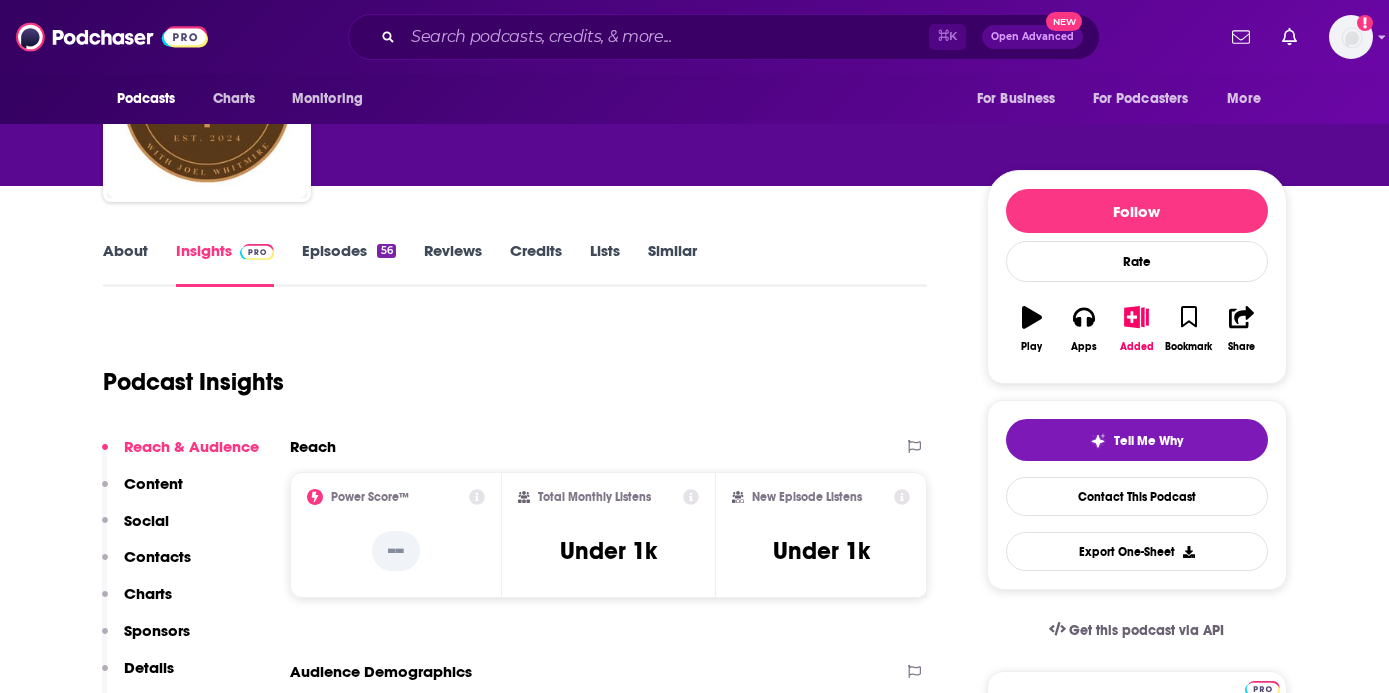 scroll, scrollTop: 11, scrollLeft: 0, axis: vertical 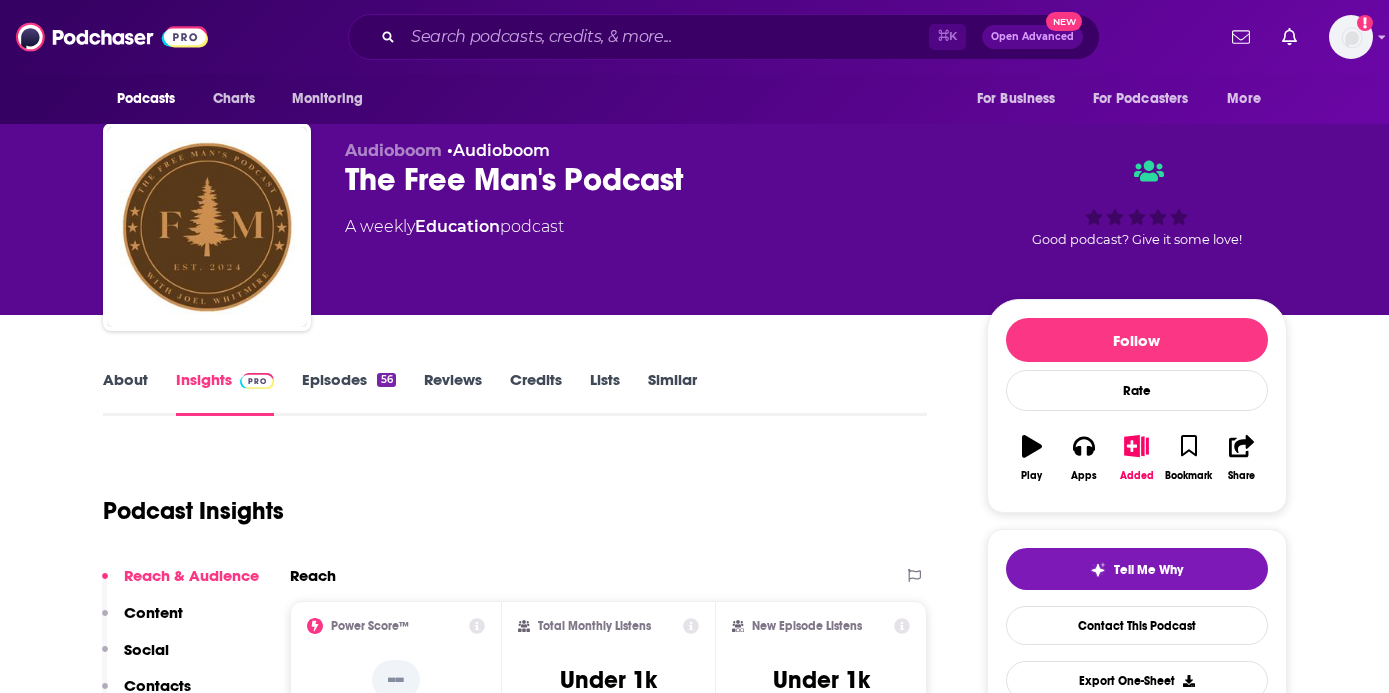 click on "Episodes 56" at bounding box center (348, 393) 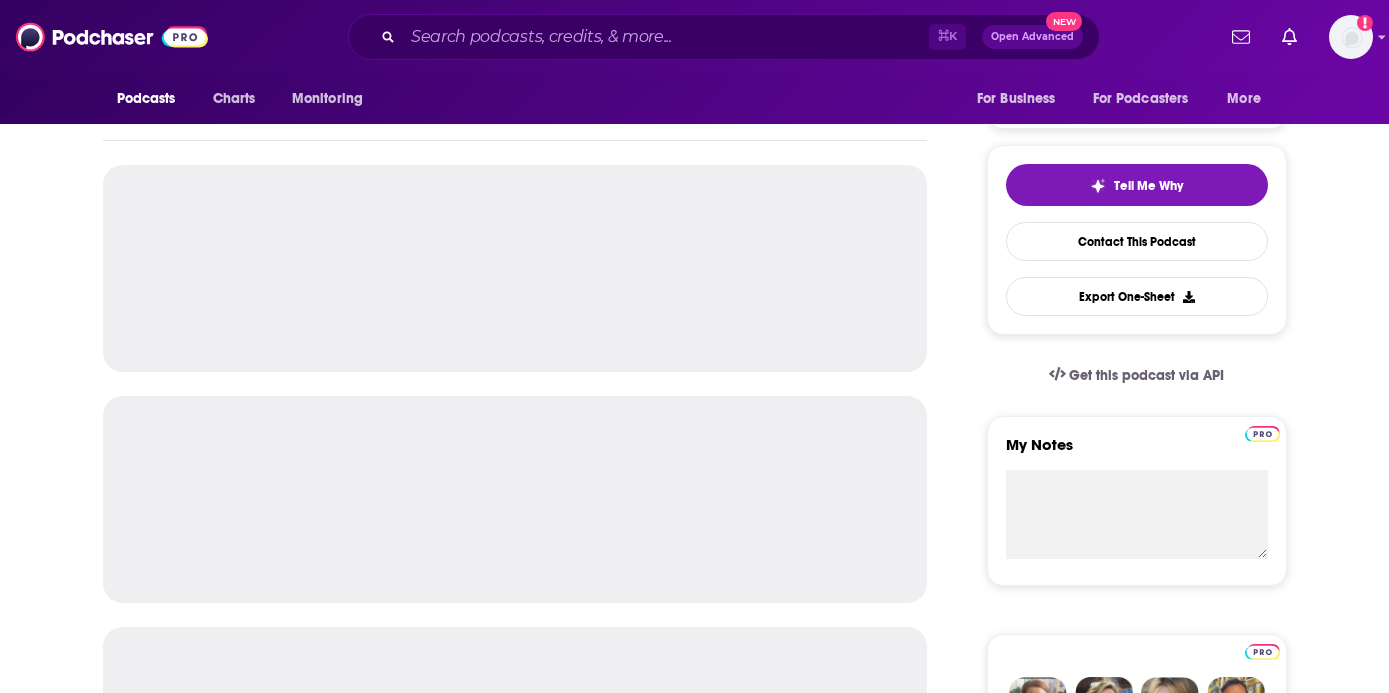 scroll, scrollTop: 400, scrollLeft: 0, axis: vertical 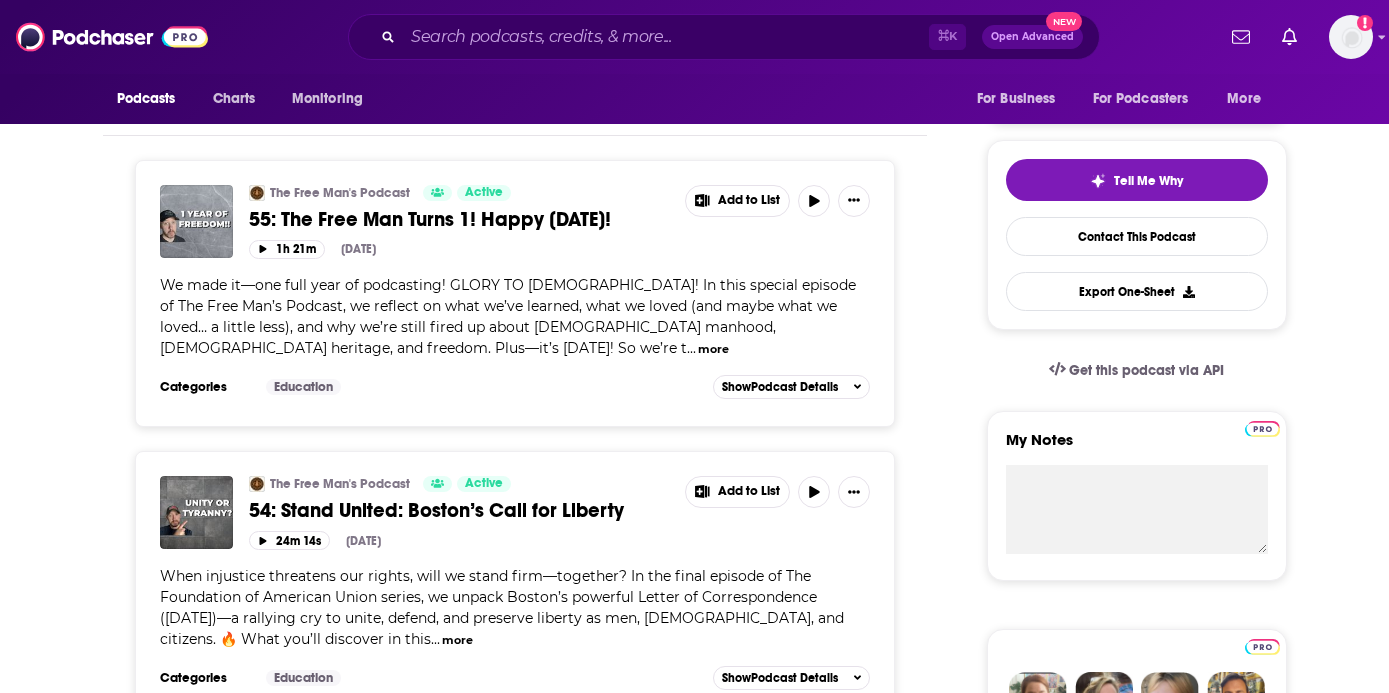 click on "more" at bounding box center (713, 349) 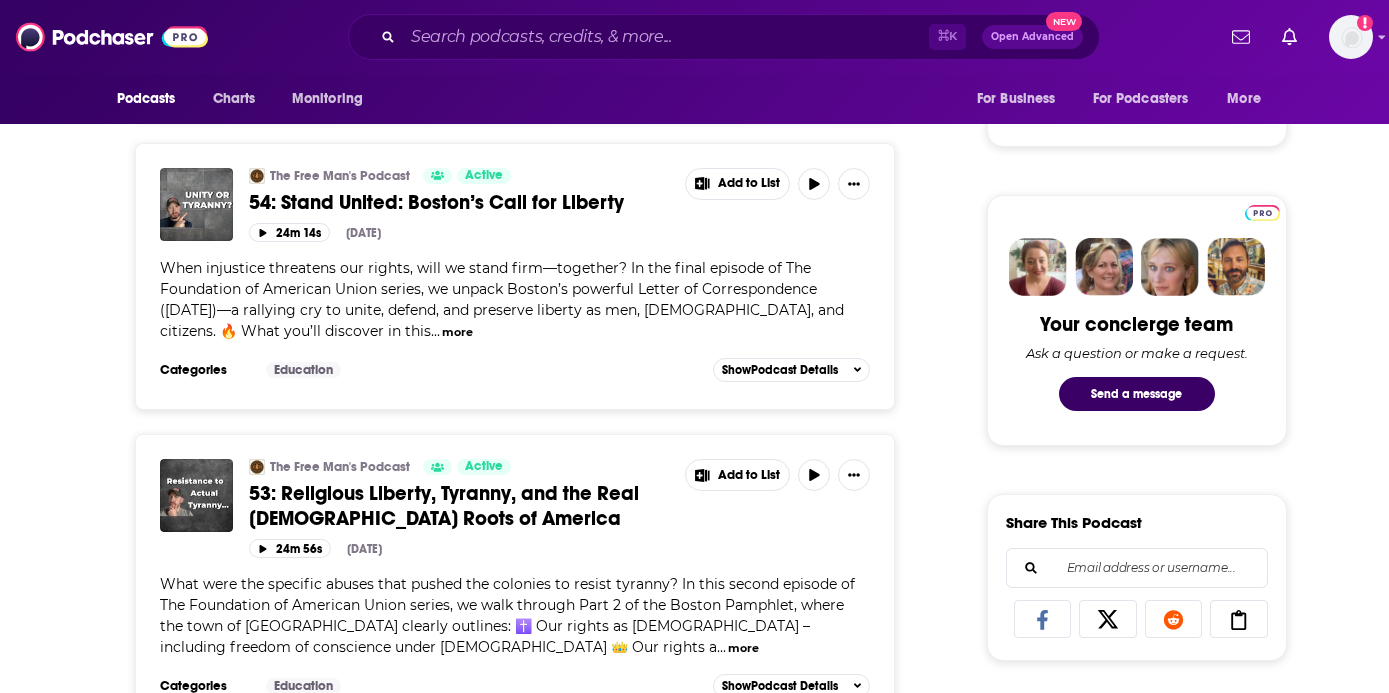 scroll, scrollTop: 966, scrollLeft: 0, axis: vertical 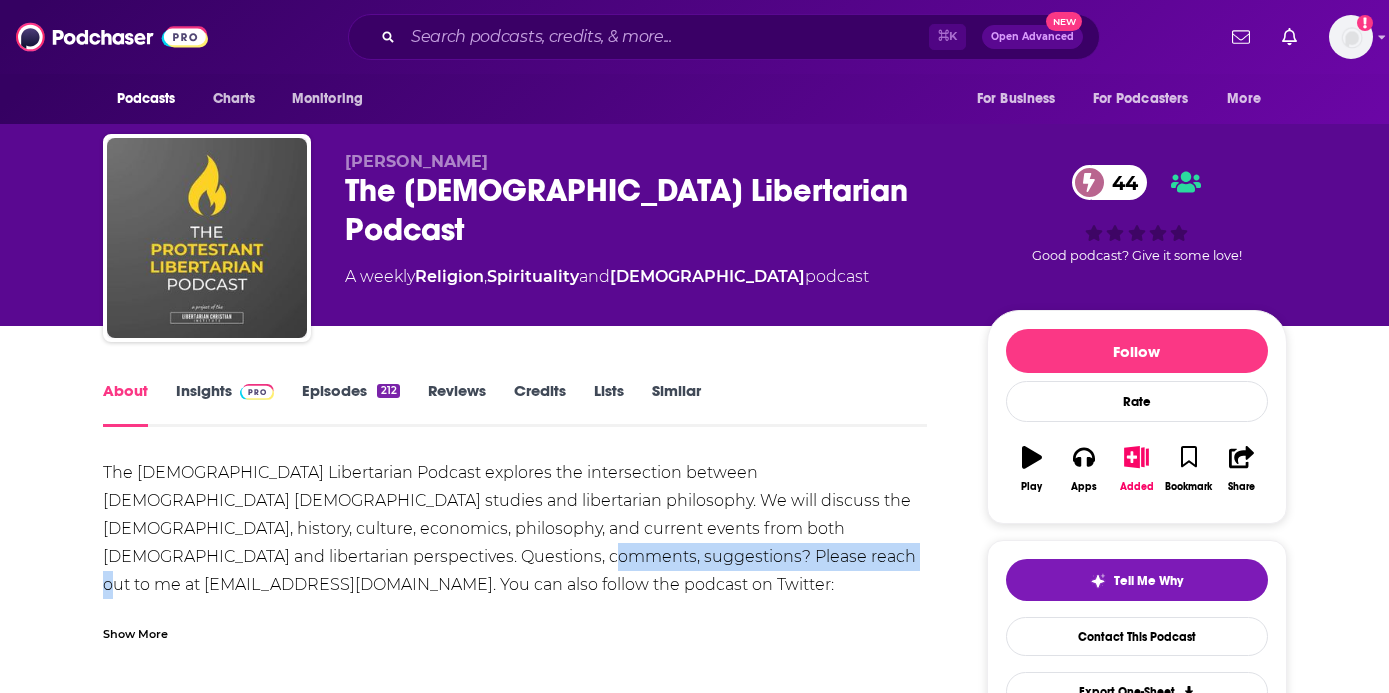 drag, startPoint x: 549, startPoint y: 558, endPoint x: 250, endPoint y: 559, distance: 299.00168 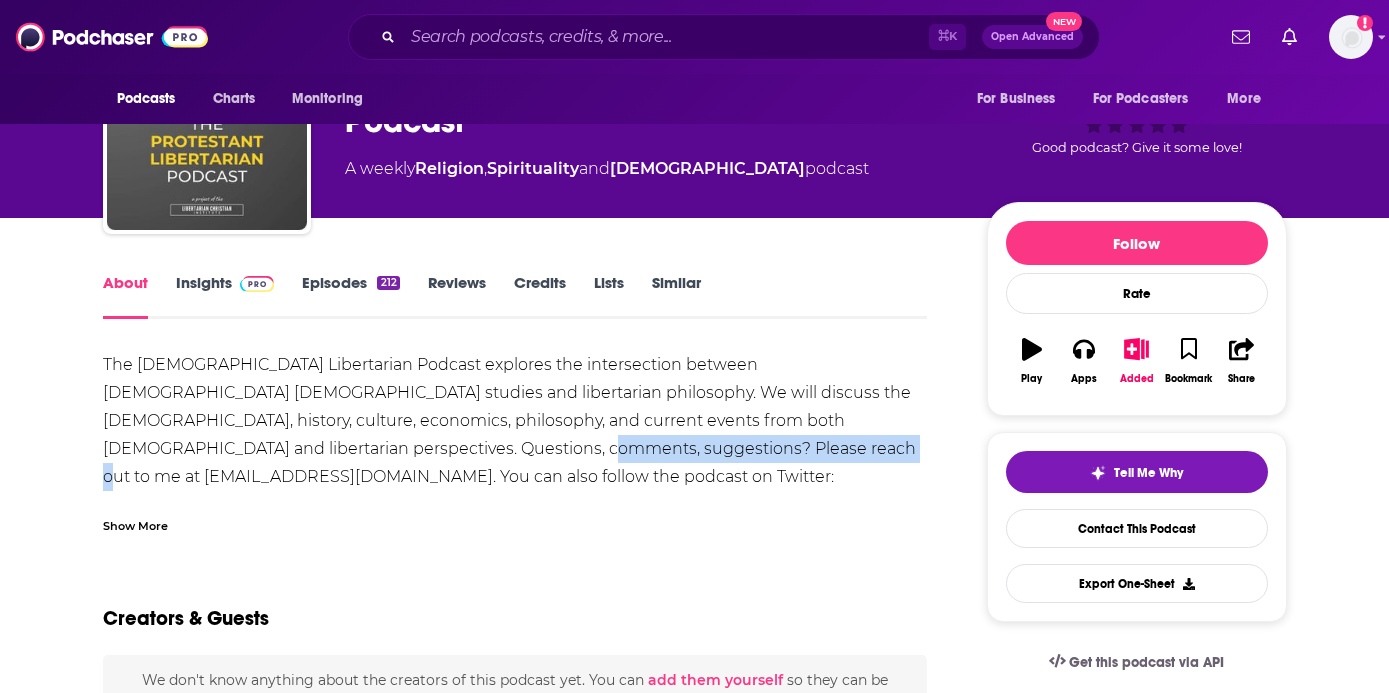 scroll, scrollTop: 117, scrollLeft: 0, axis: vertical 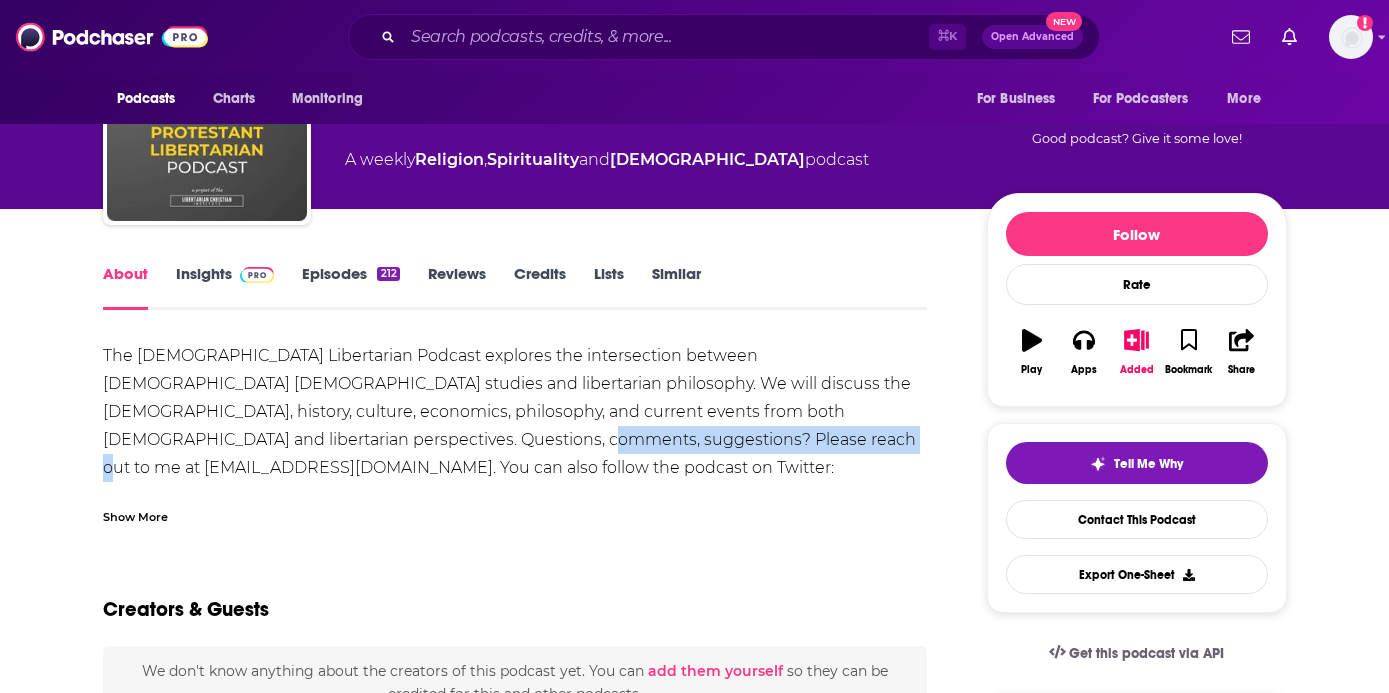 click on "Show More" at bounding box center [135, 515] 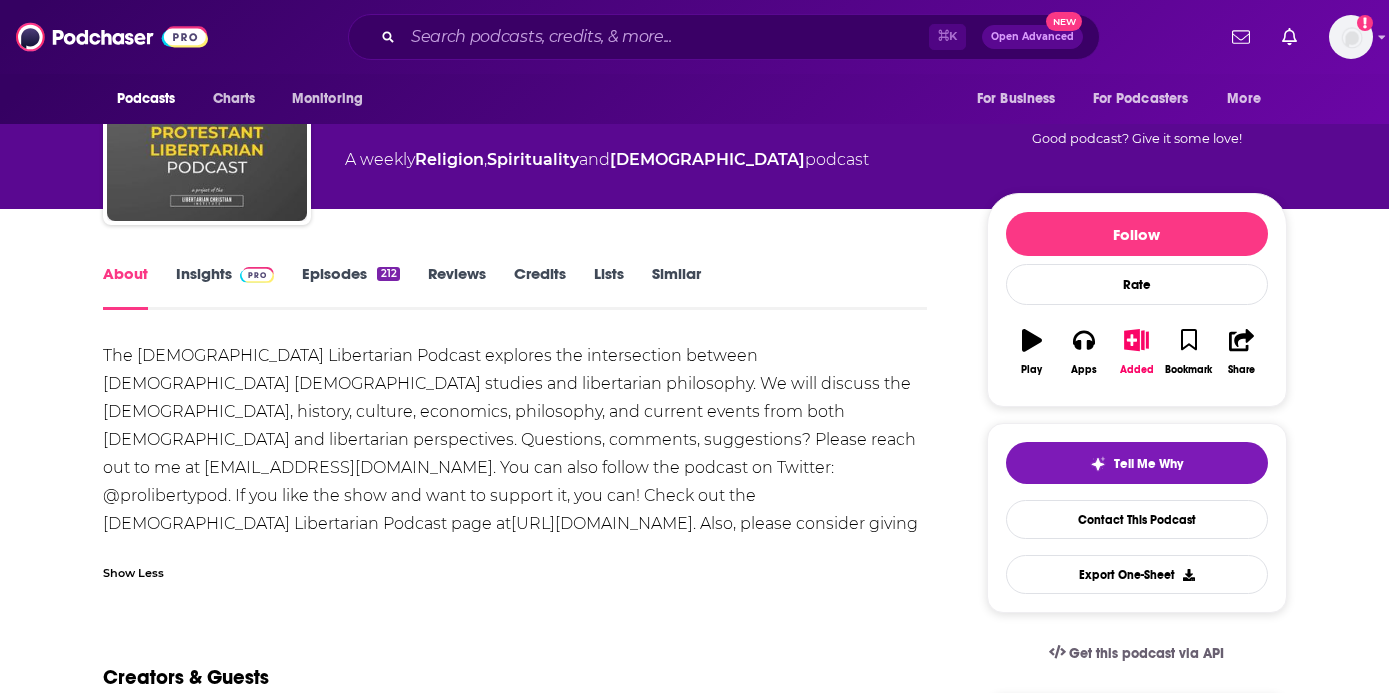 click on "Episodes 212" at bounding box center (350, 287) 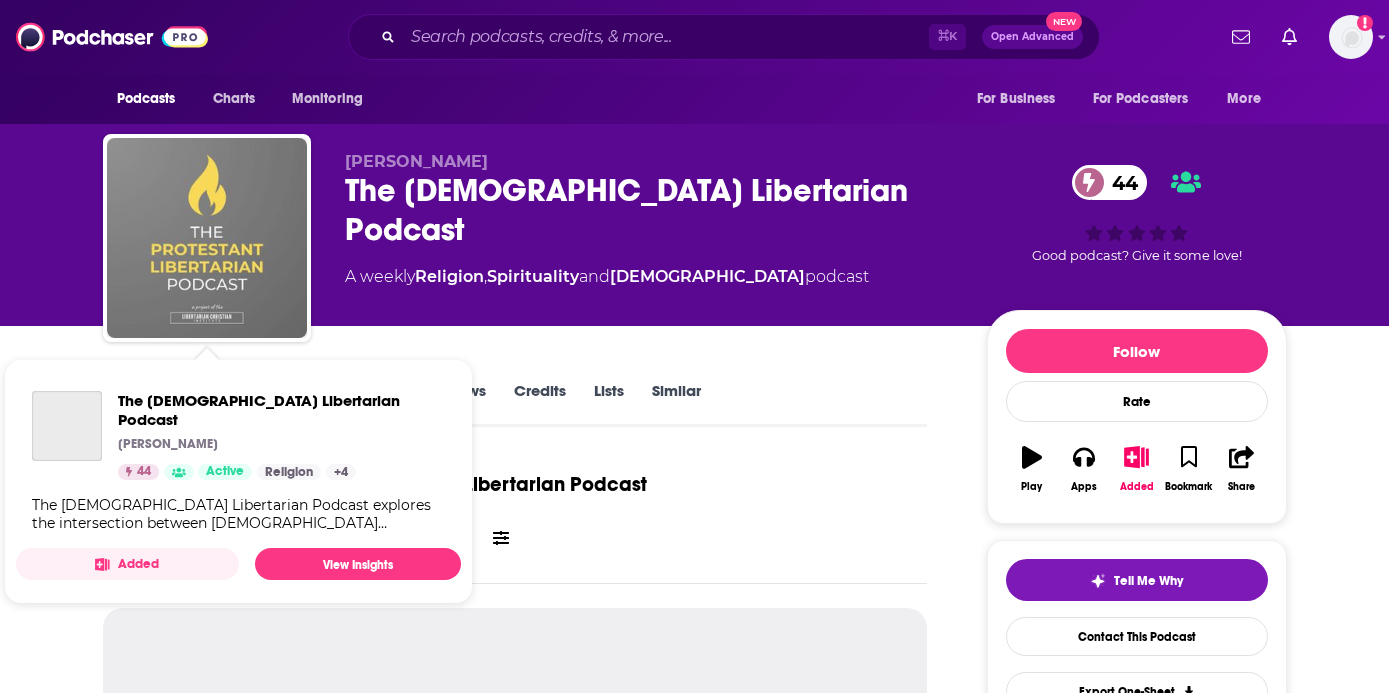 click at bounding box center [207, 238] 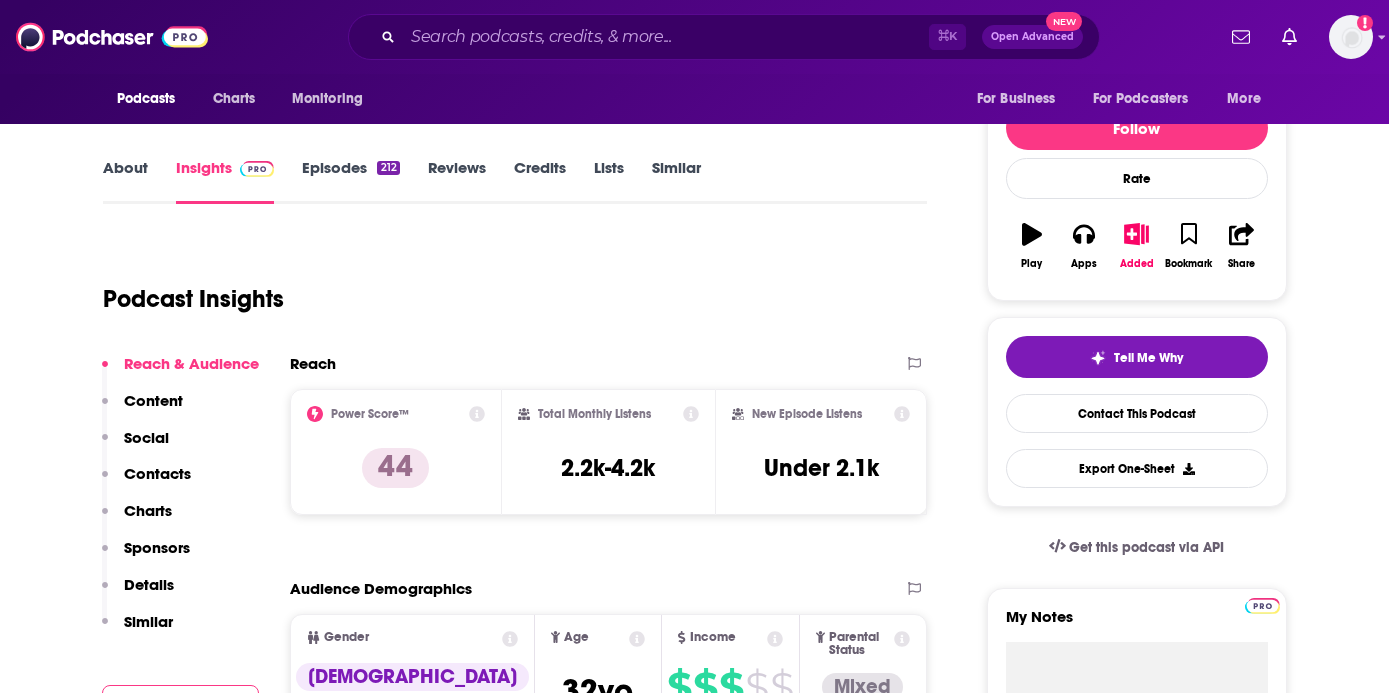 scroll, scrollTop: 46, scrollLeft: 0, axis: vertical 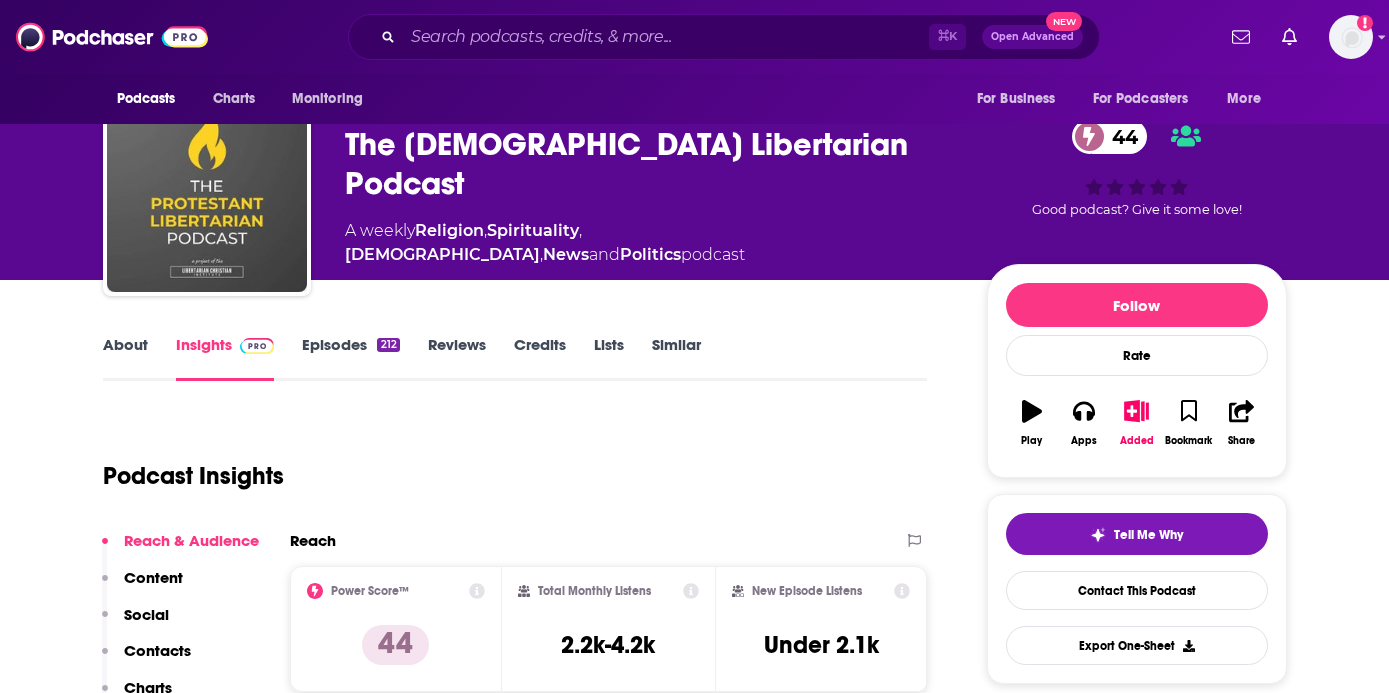click on "Episodes 212" at bounding box center [350, 358] 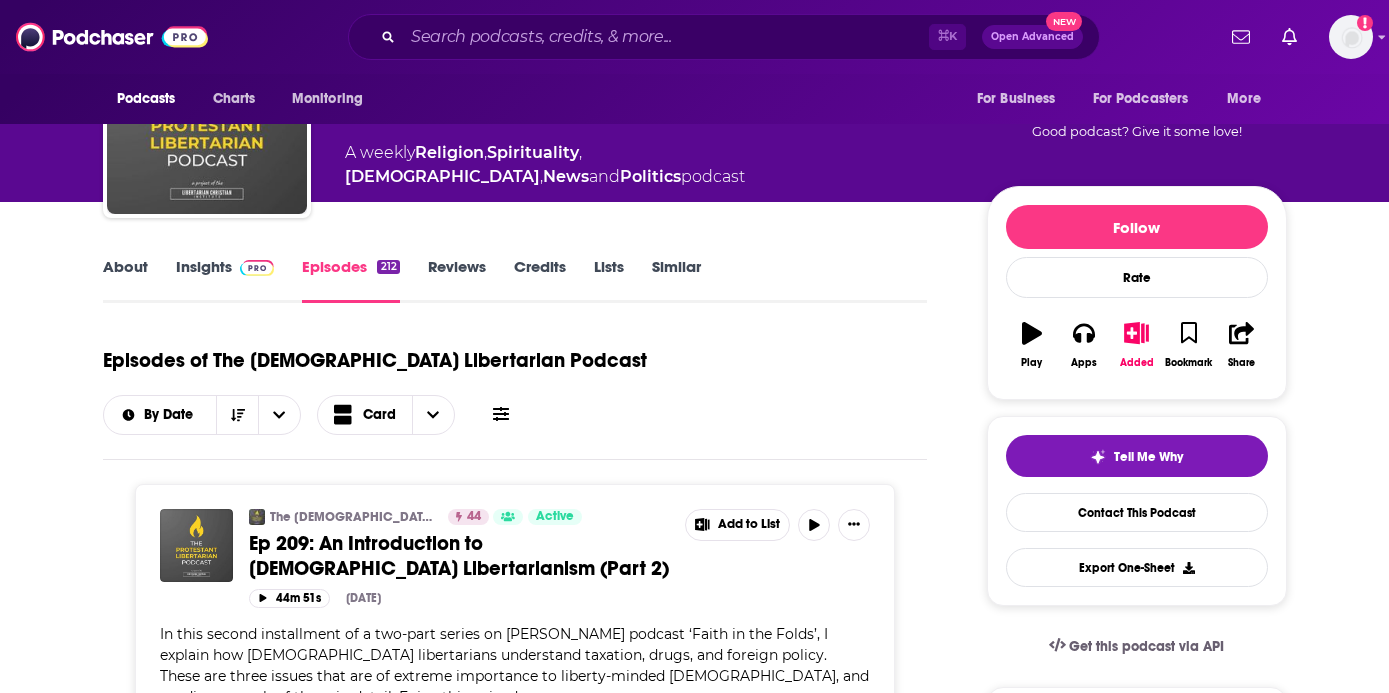 scroll, scrollTop: 0, scrollLeft: 0, axis: both 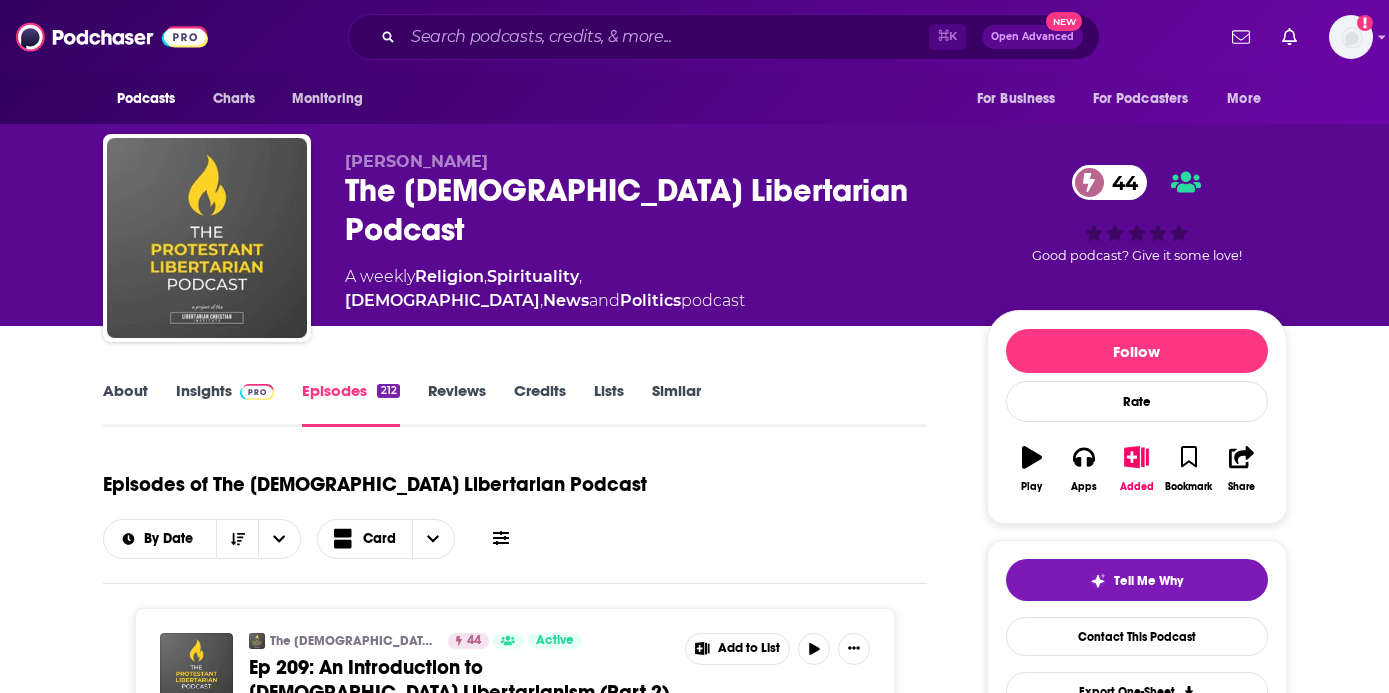 click on "Insights" at bounding box center (225, 404) 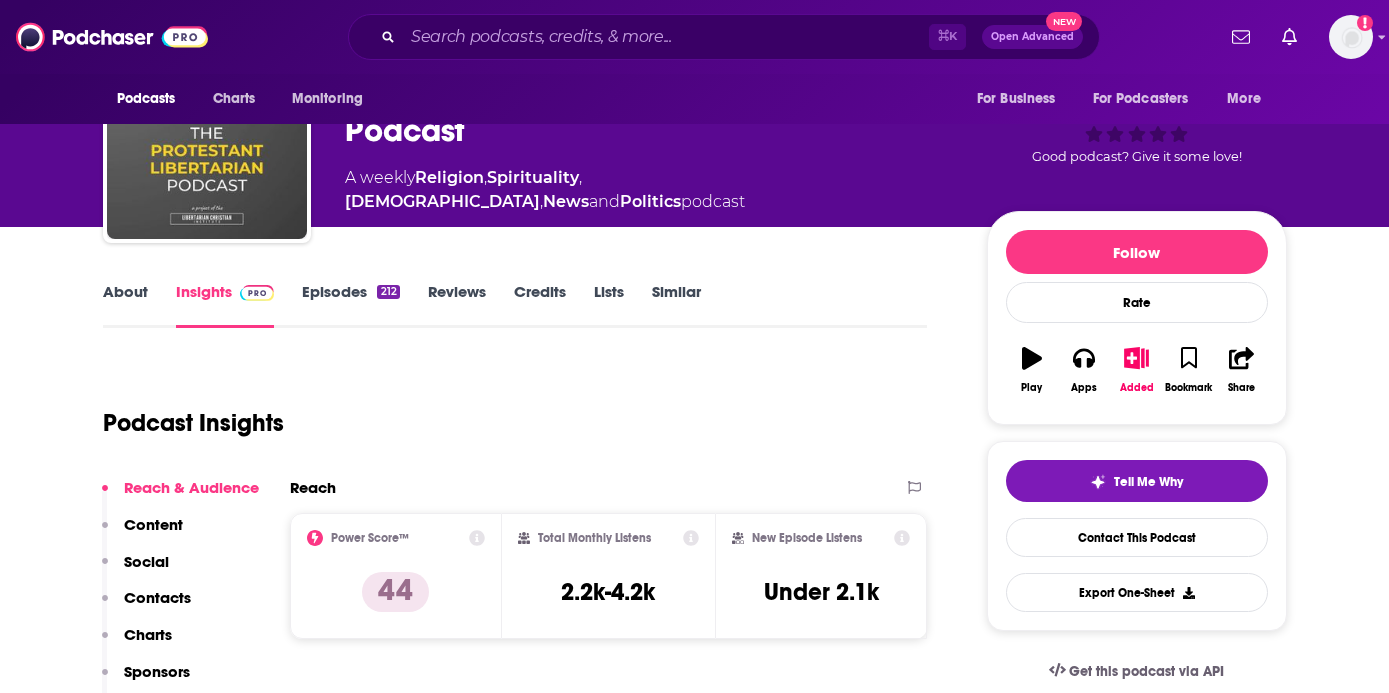 scroll, scrollTop: 114, scrollLeft: 0, axis: vertical 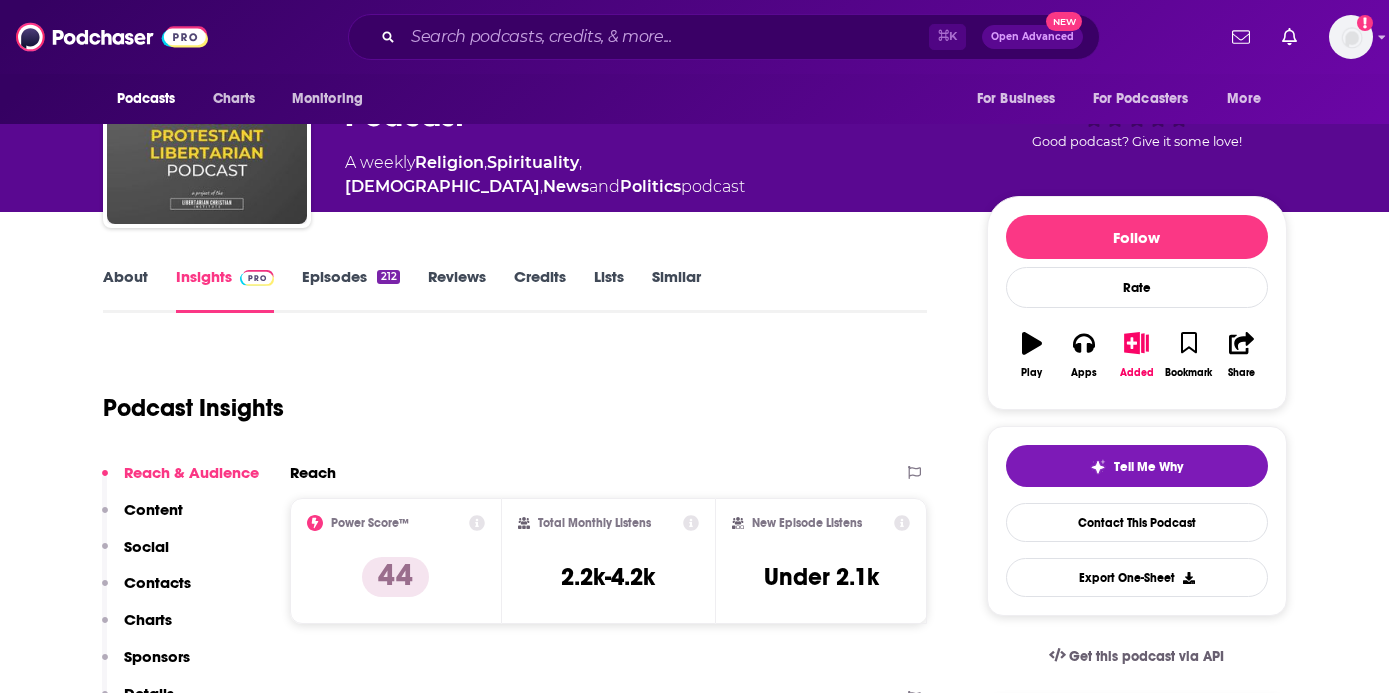 click on "About" at bounding box center (125, 290) 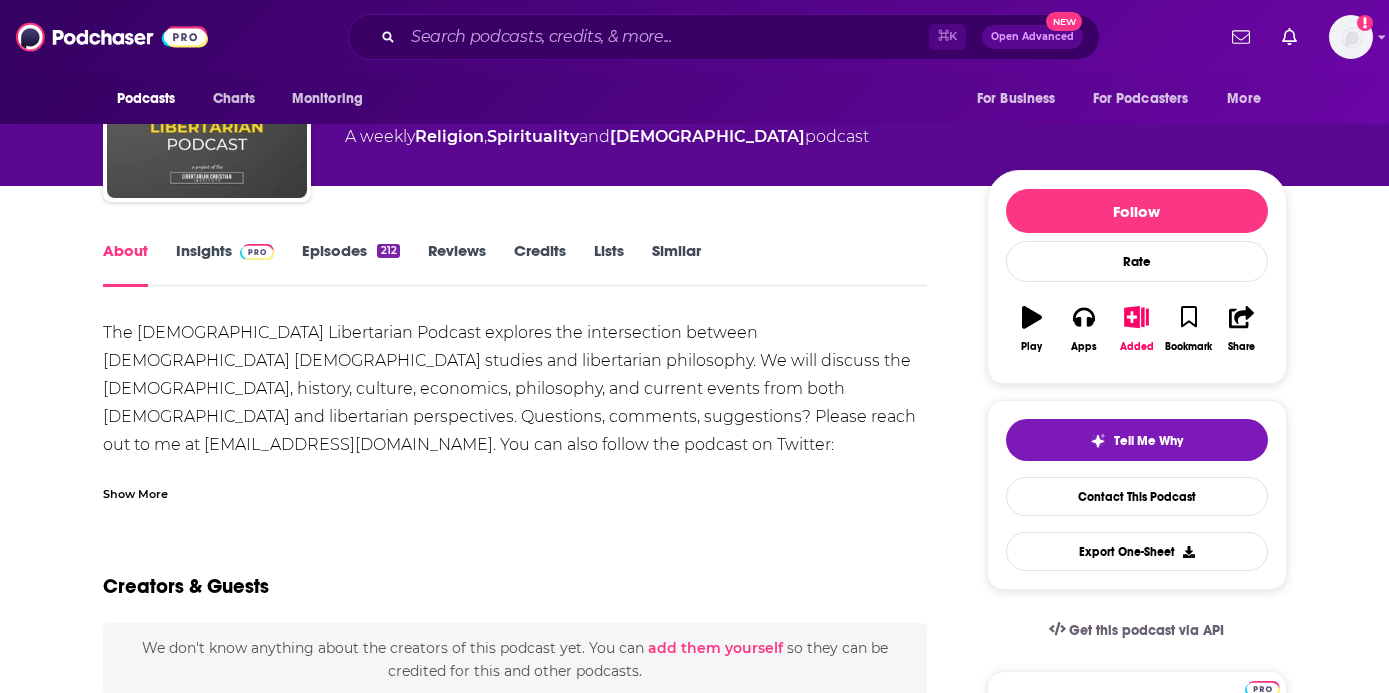 scroll, scrollTop: 0, scrollLeft: 0, axis: both 